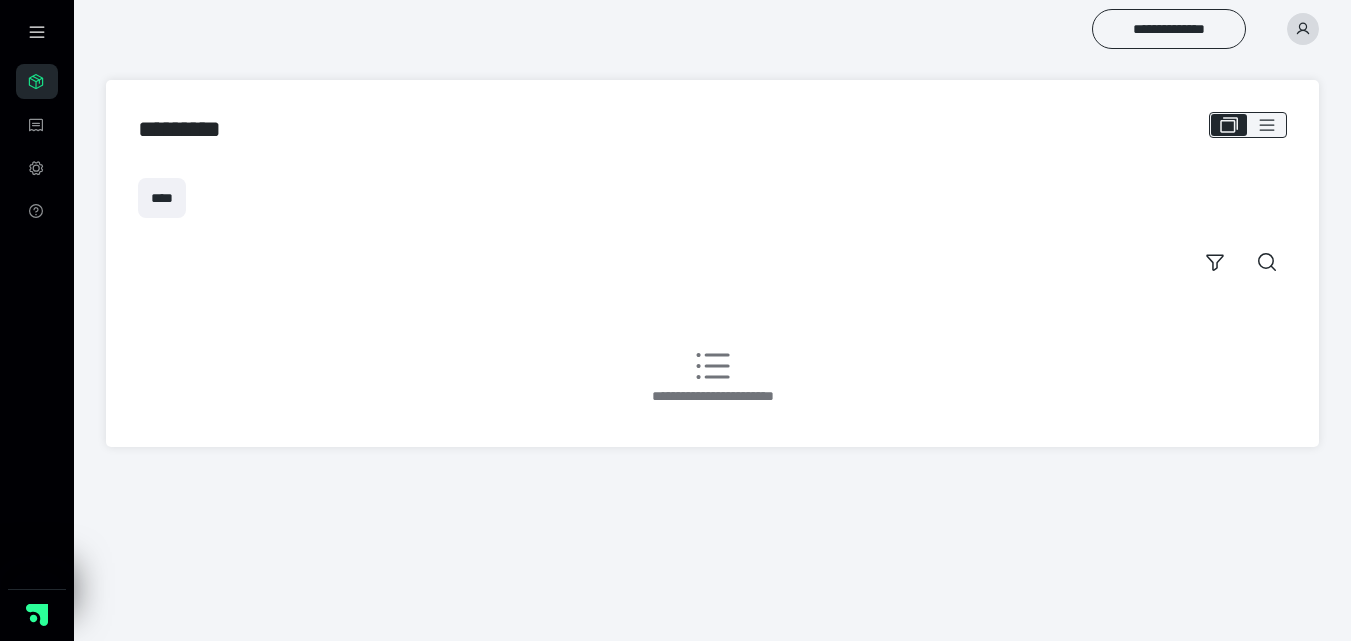 scroll, scrollTop: 0, scrollLeft: 0, axis: both 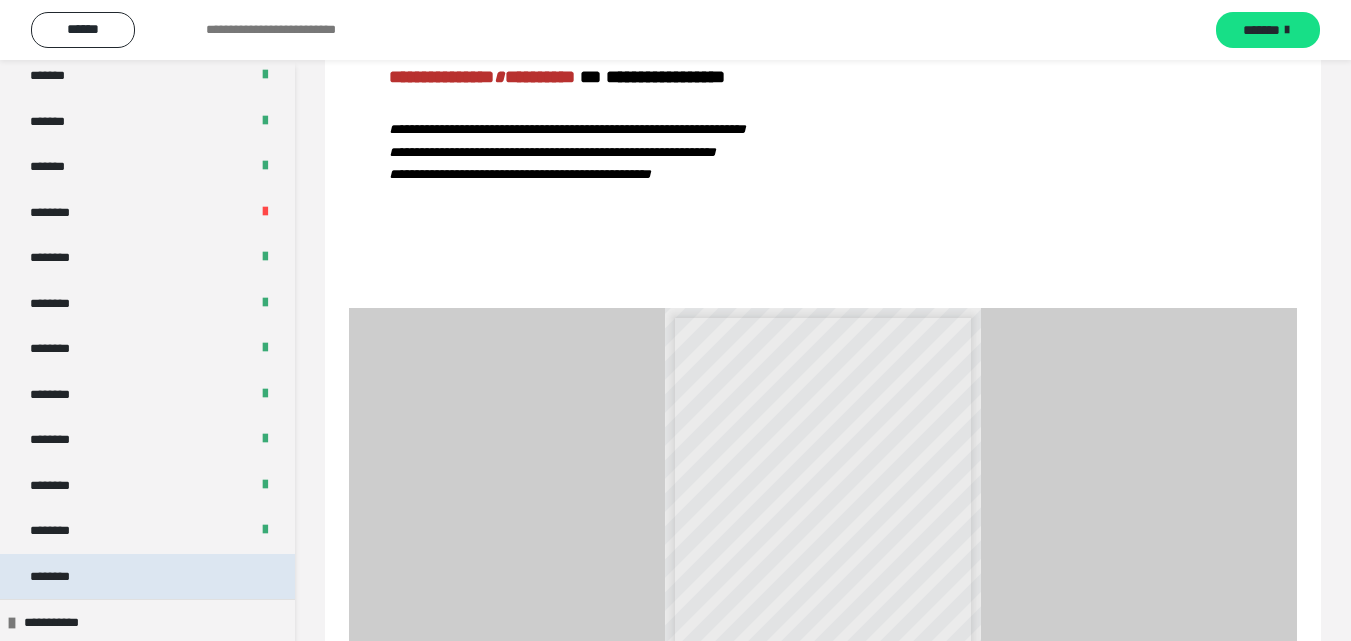 click on "********" at bounding box center [61, 577] 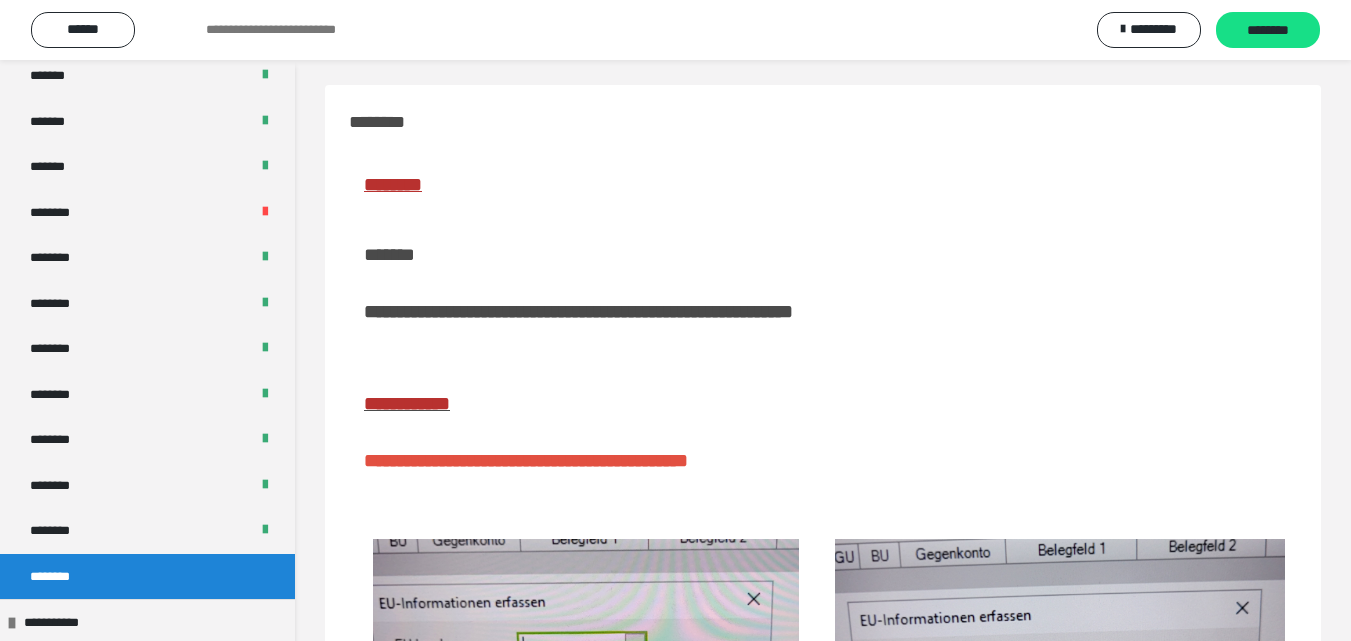 scroll, scrollTop: 0, scrollLeft: 0, axis: both 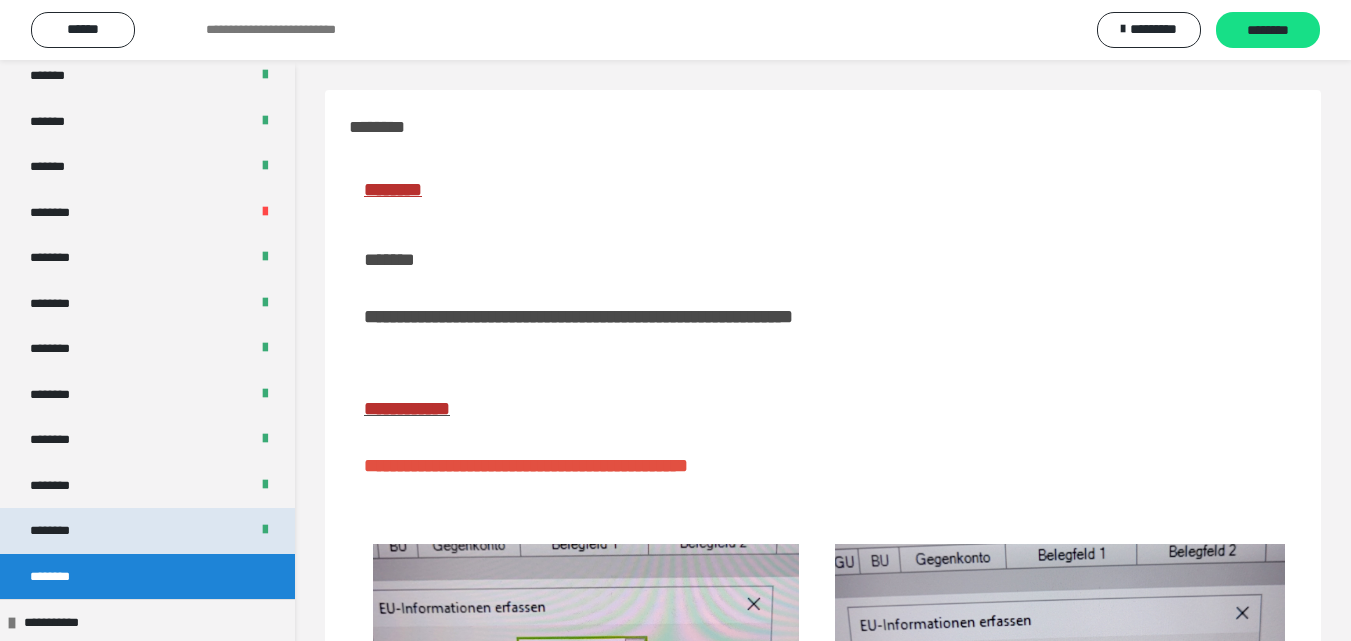 click on "********" at bounding box center (61, 531) 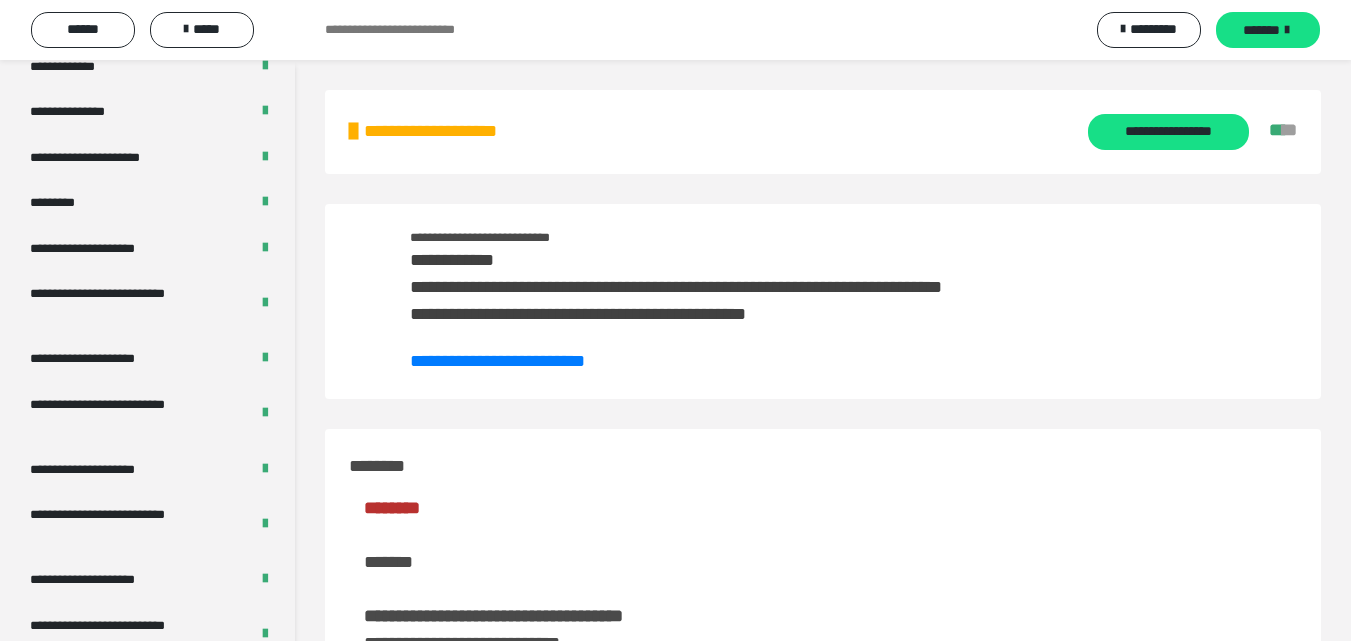 scroll, scrollTop: 2681, scrollLeft: 0, axis: vertical 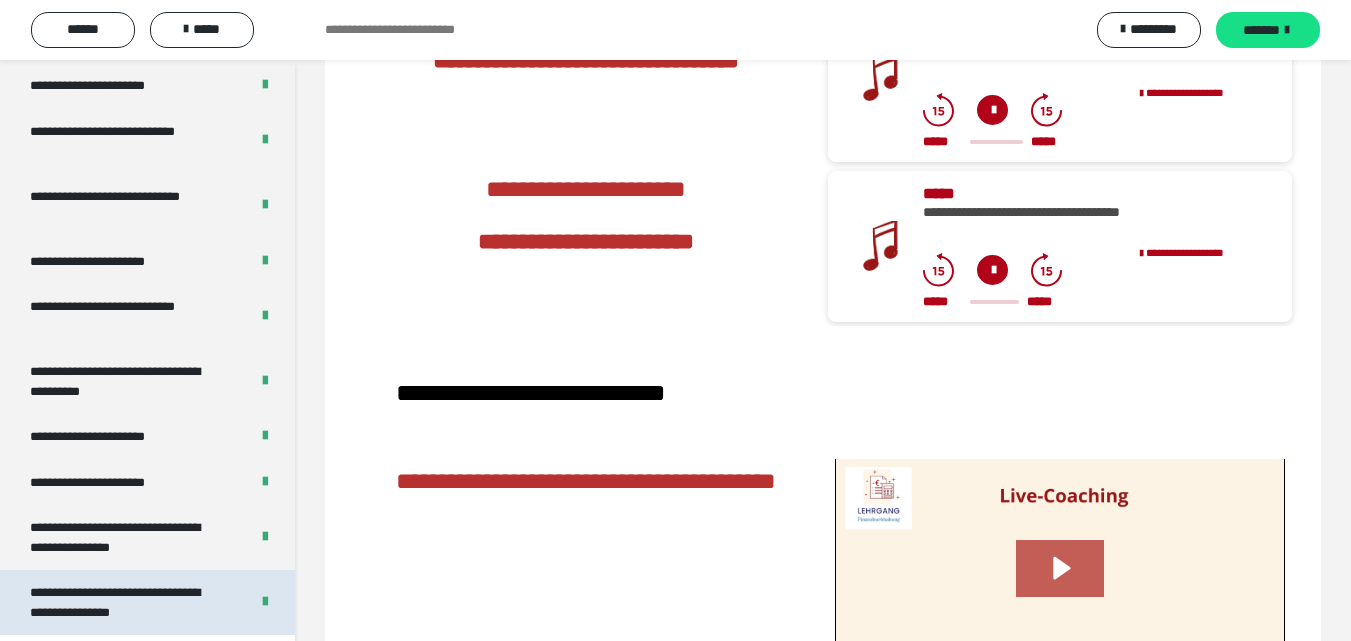 click on "**********" at bounding box center (124, 602) 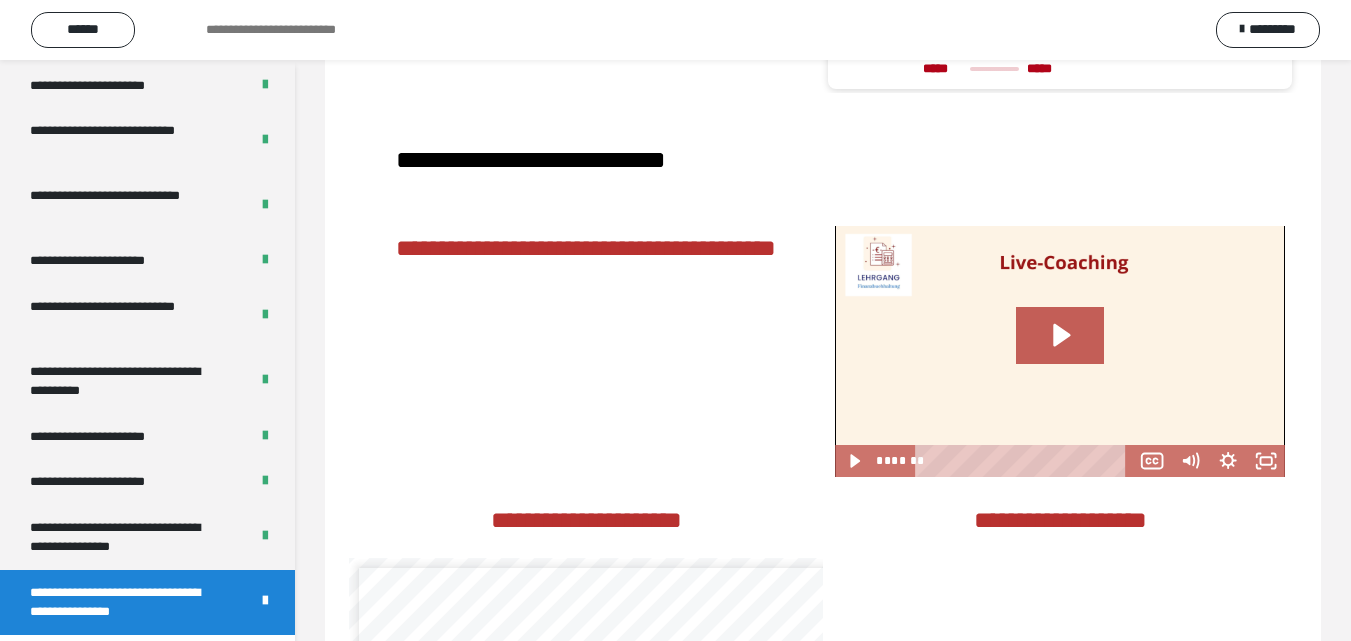 scroll, scrollTop: 2662, scrollLeft: 0, axis: vertical 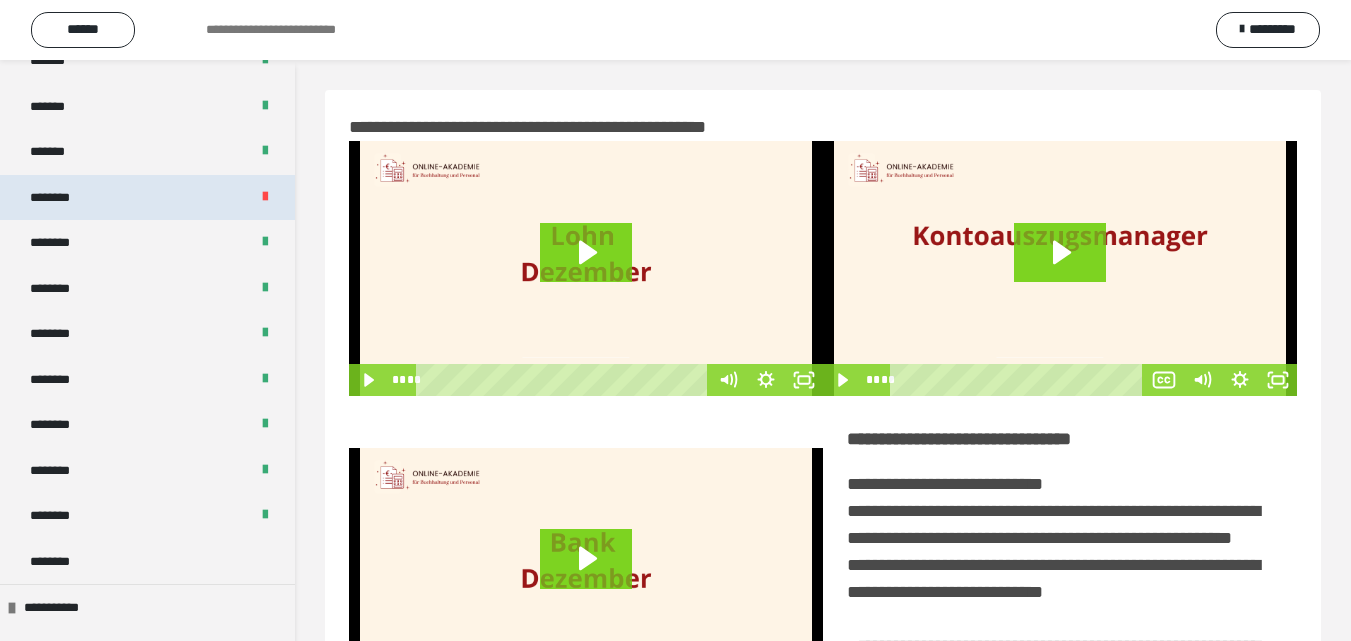 click on "********" at bounding box center (61, 198) 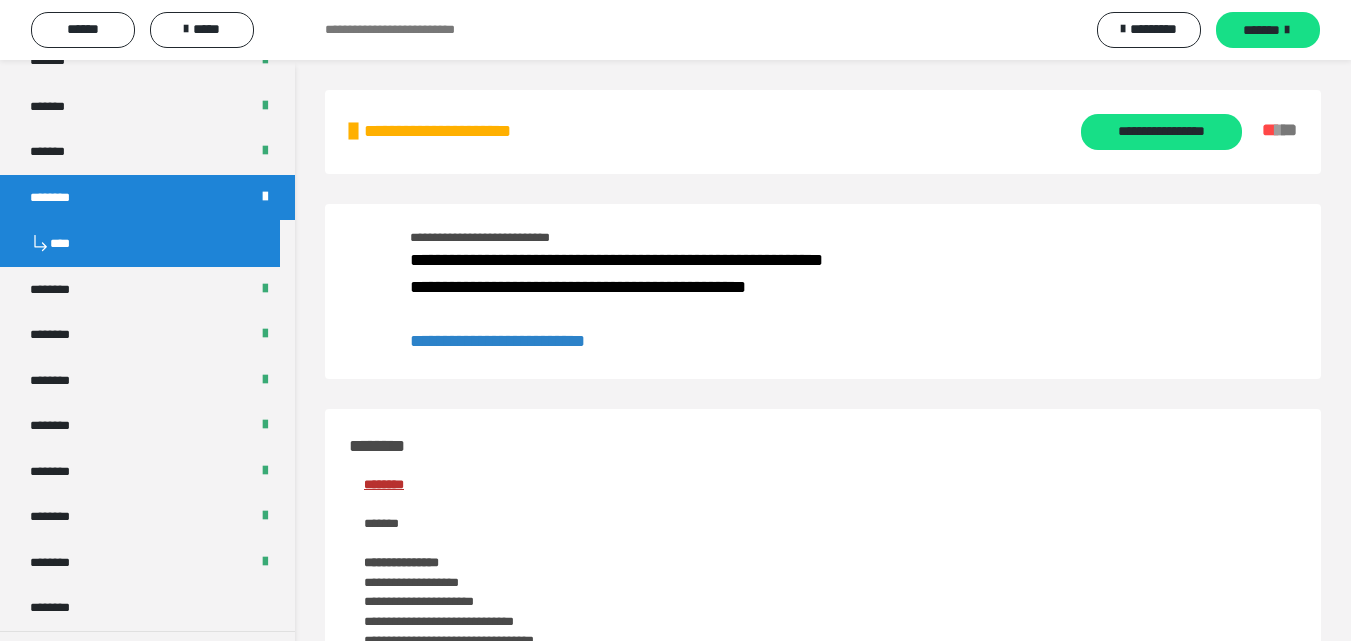click on "**********" at bounding box center (497, 341) 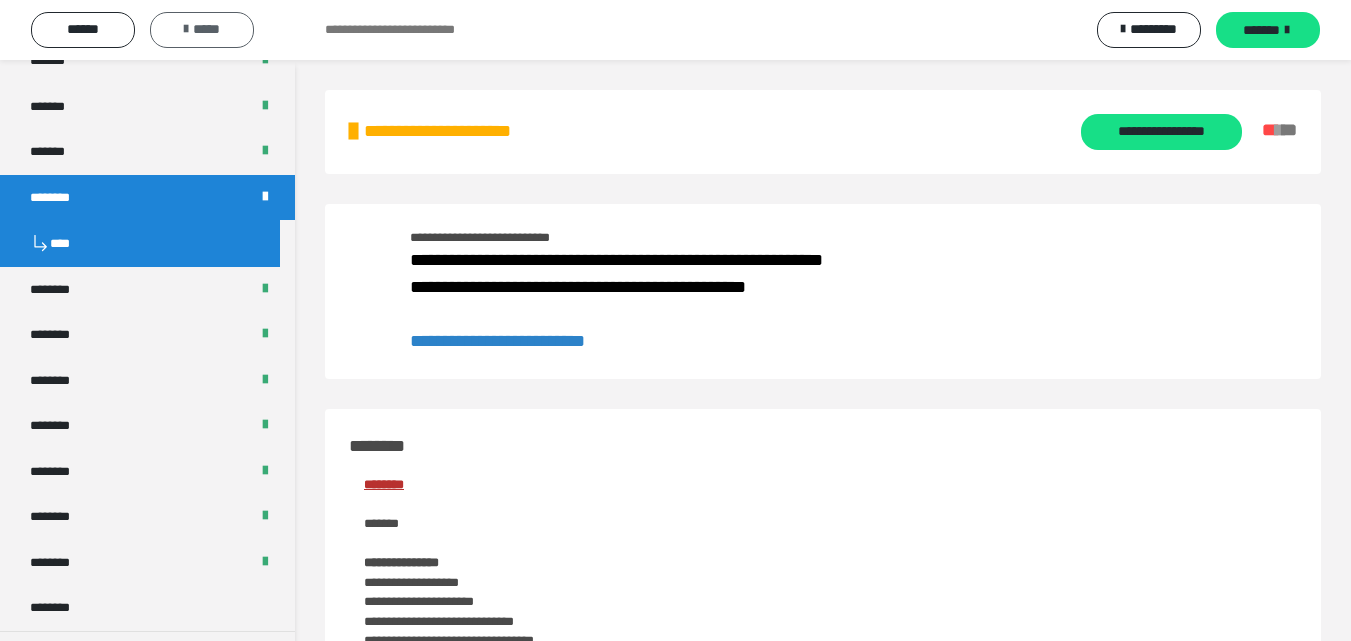 click on "*****" at bounding box center (202, 30) 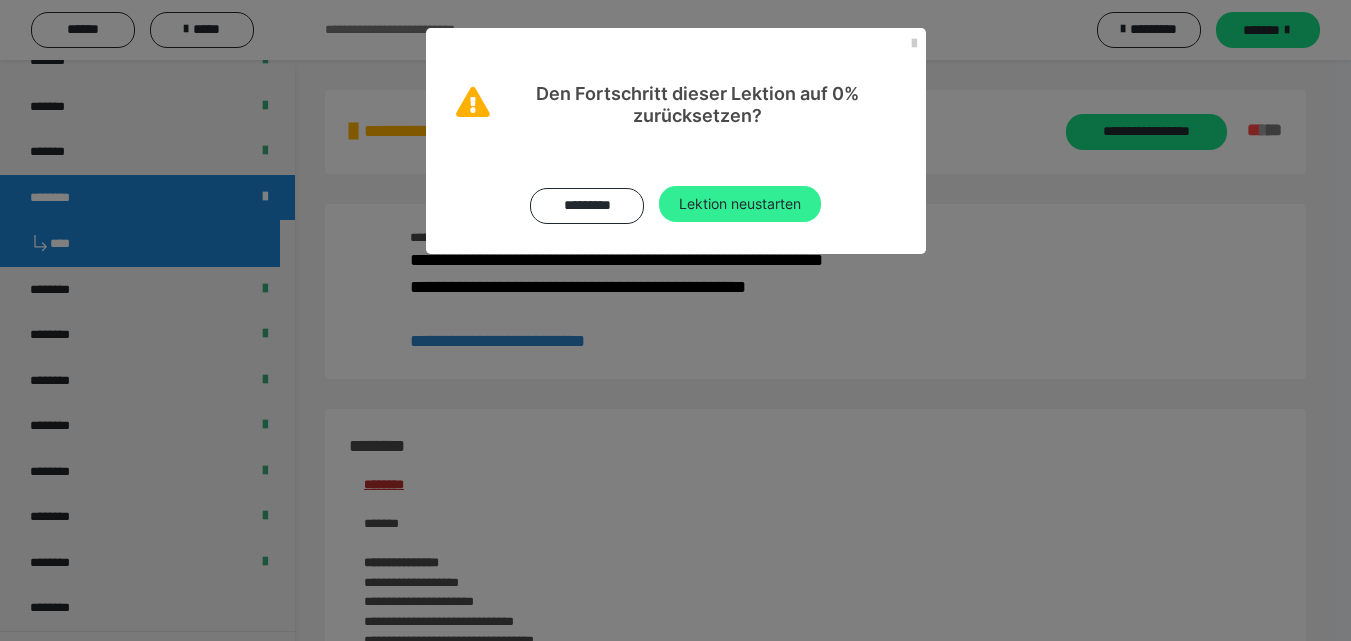 click on "Lektion neustarten" at bounding box center (740, 204) 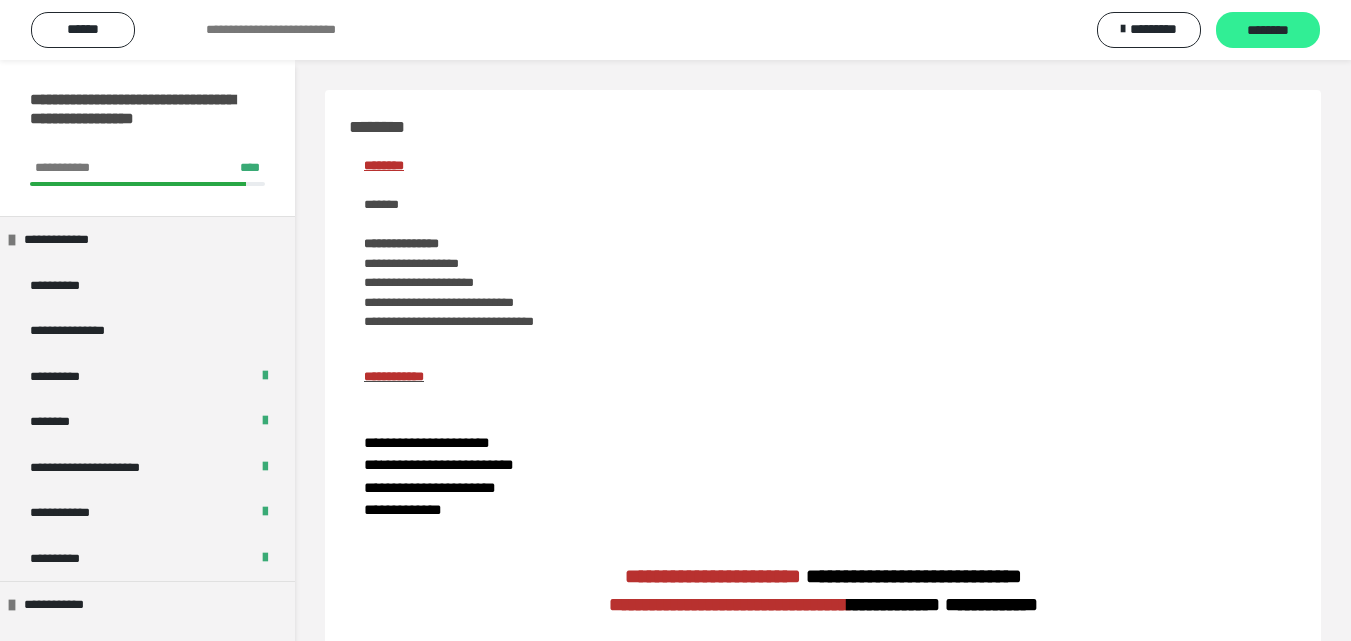 click on "********" at bounding box center (1268, 31) 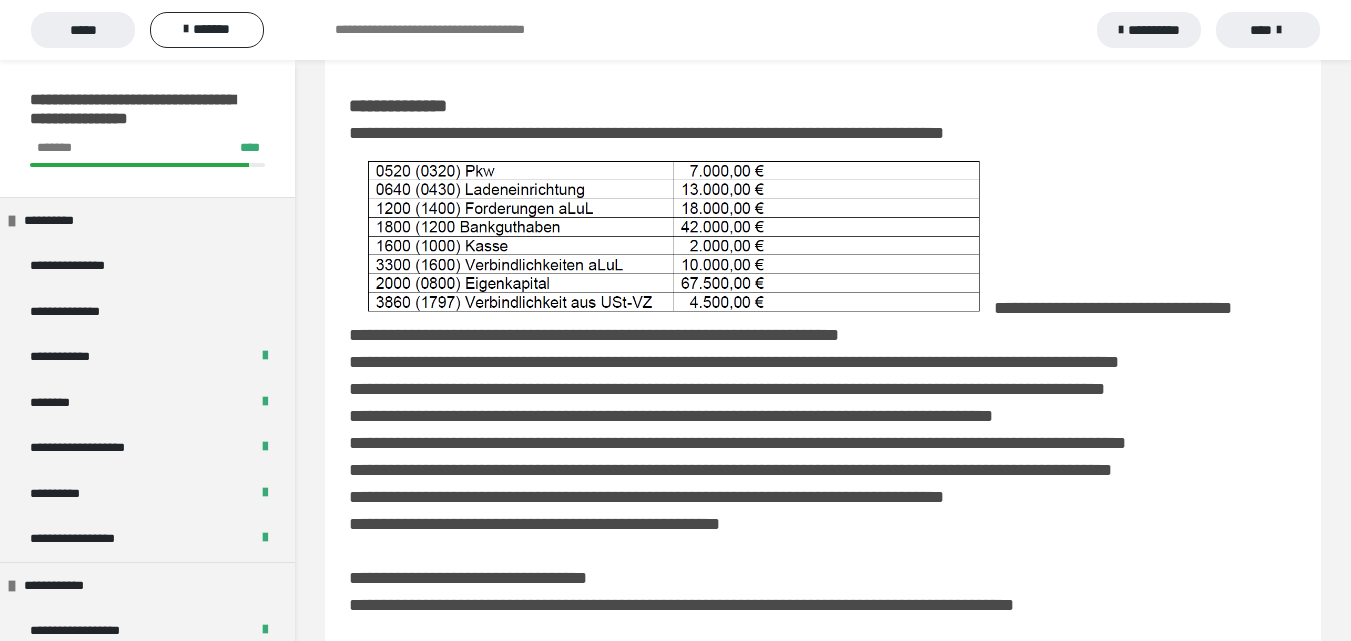 scroll, scrollTop: 226, scrollLeft: 0, axis: vertical 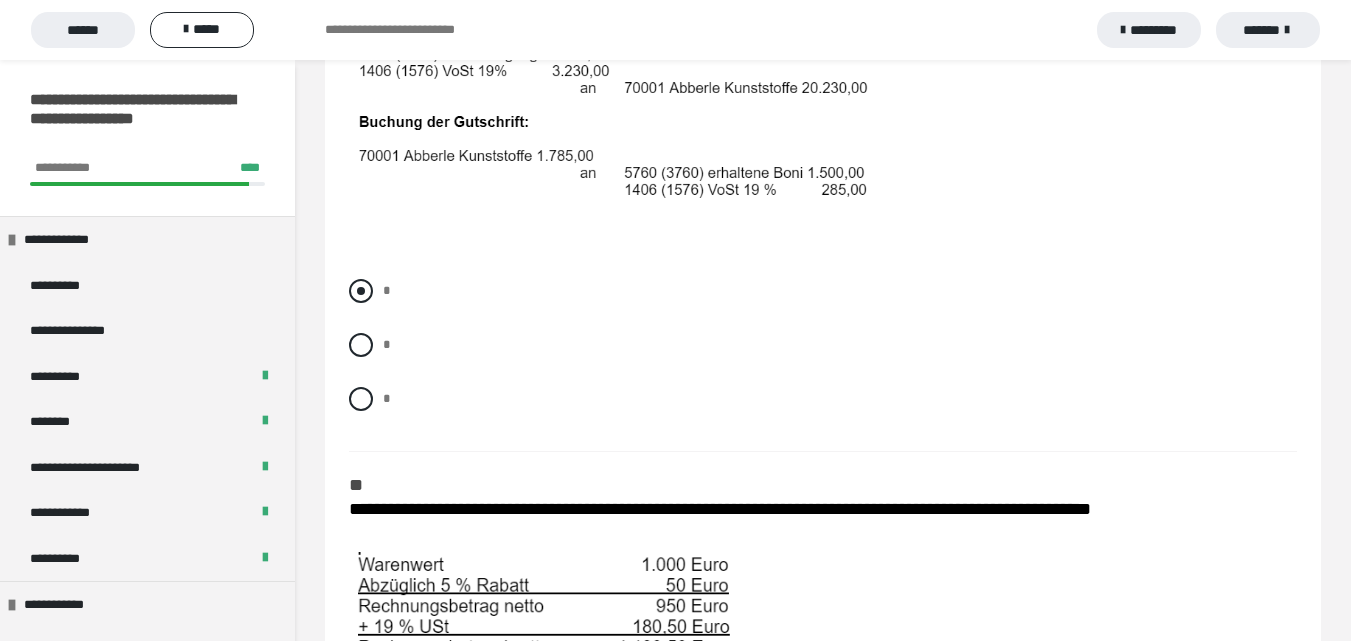 click at bounding box center [361, 291] 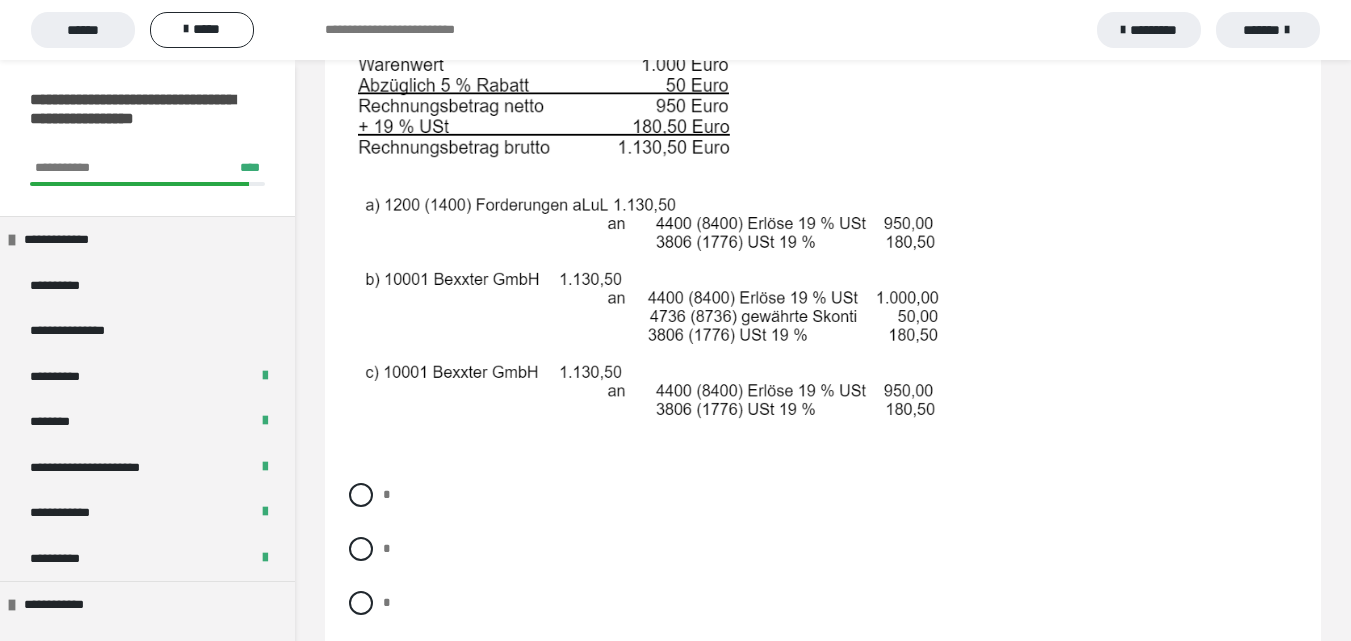 scroll, scrollTop: 1492, scrollLeft: 0, axis: vertical 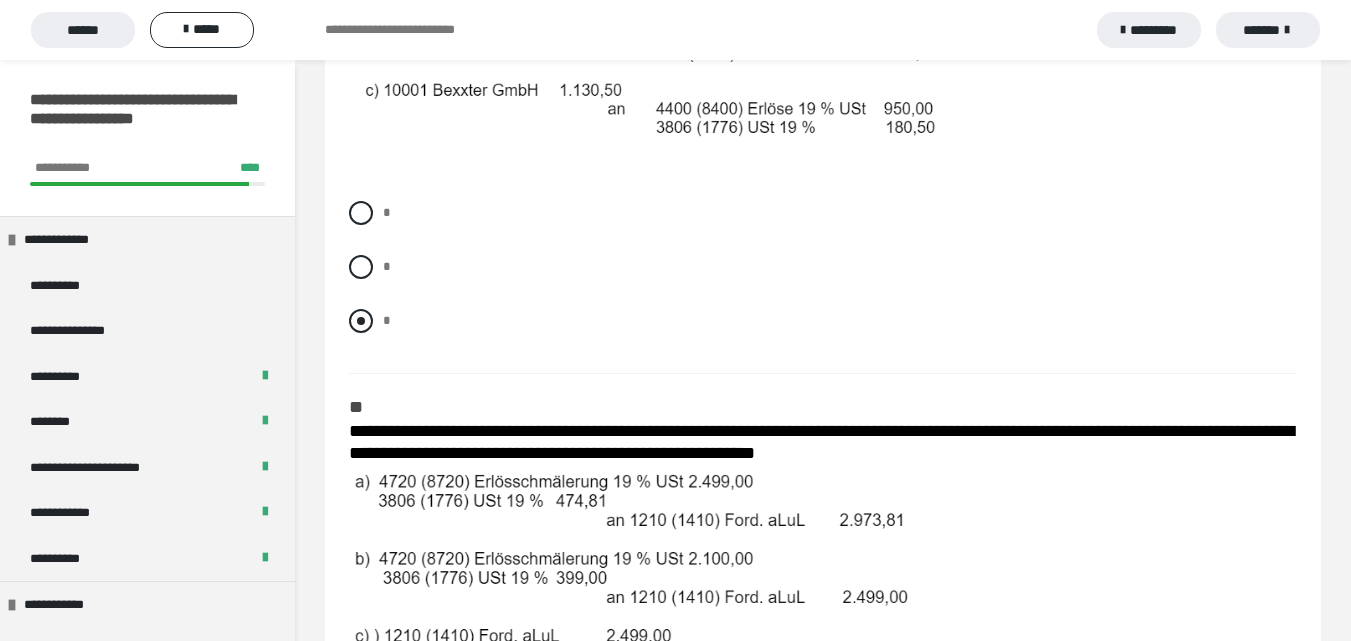 click at bounding box center [361, 321] 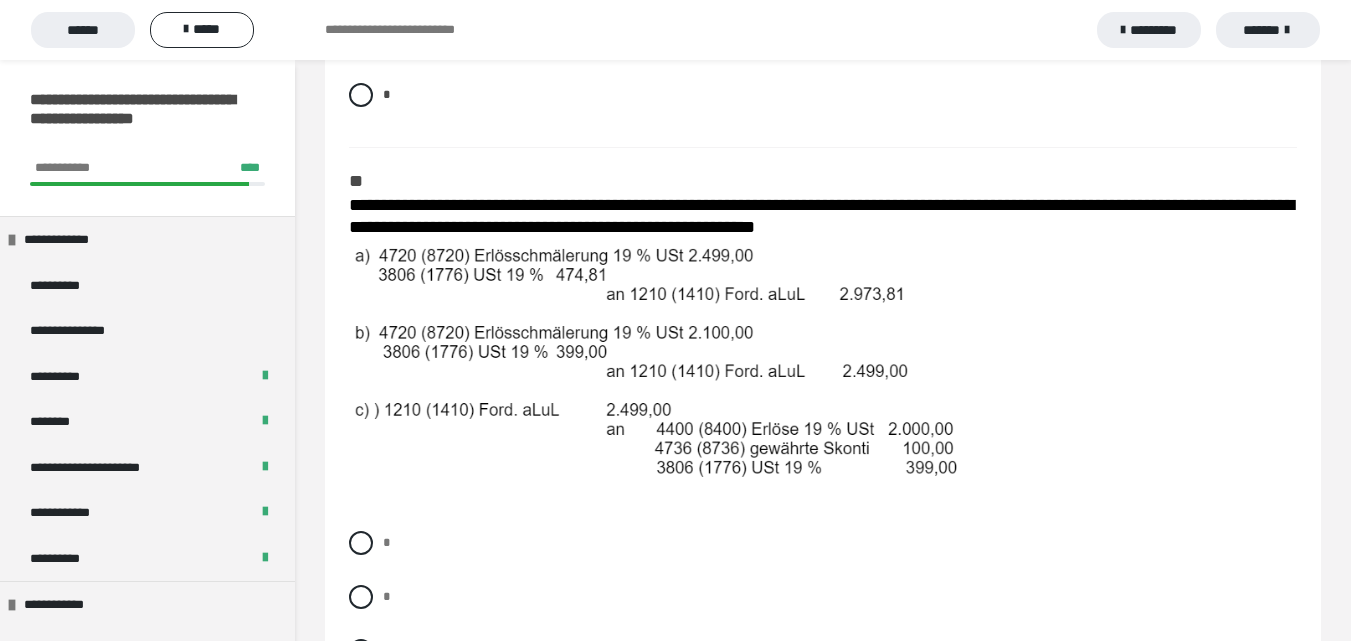 scroll, scrollTop: 2516, scrollLeft: 0, axis: vertical 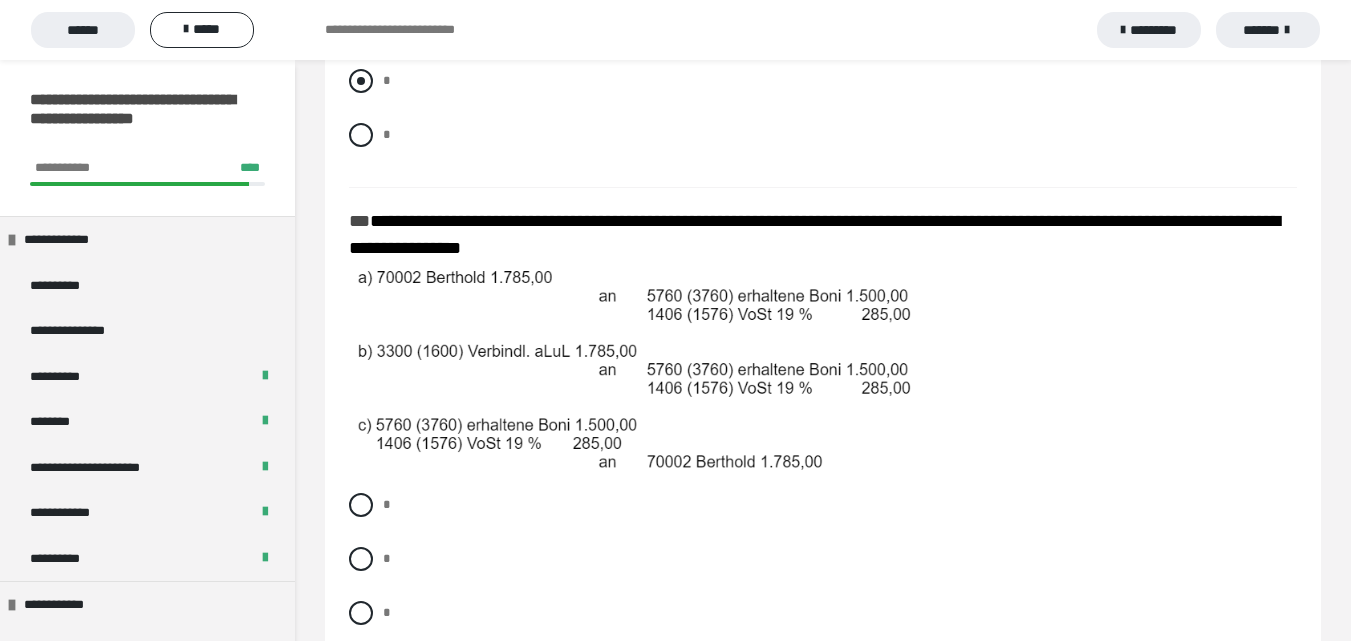click at bounding box center [361, 81] 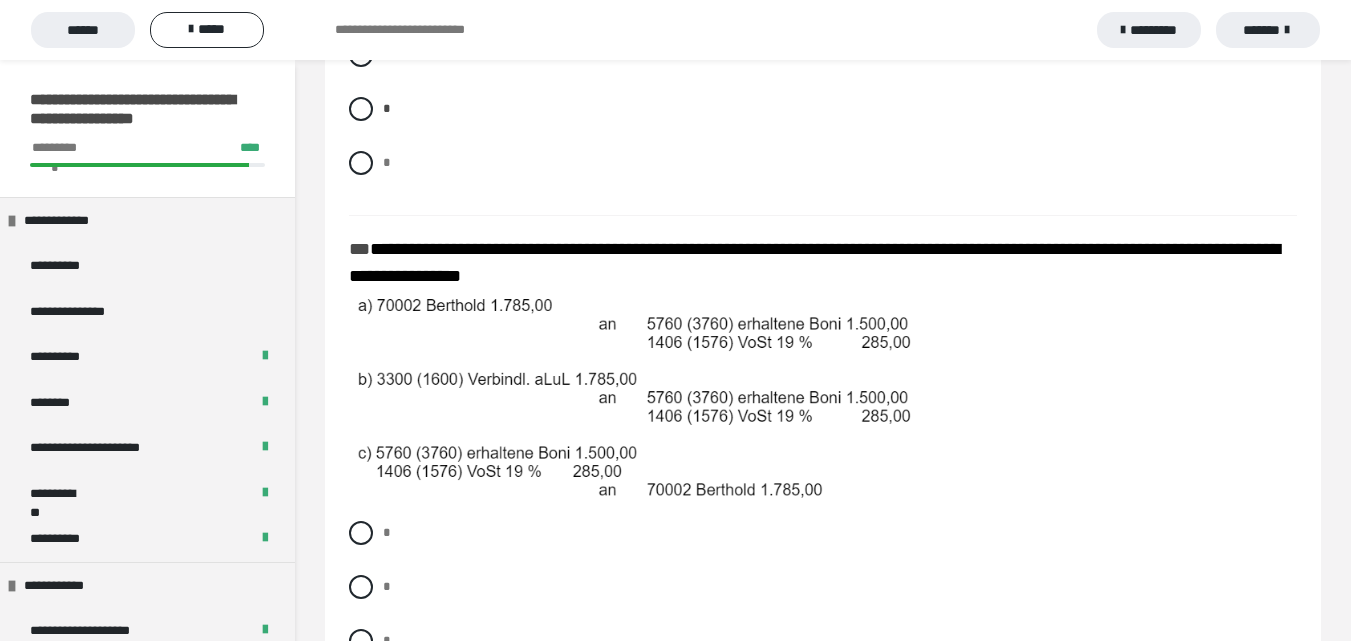 scroll, scrollTop: 3016, scrollLeft: 0, axis: vertical 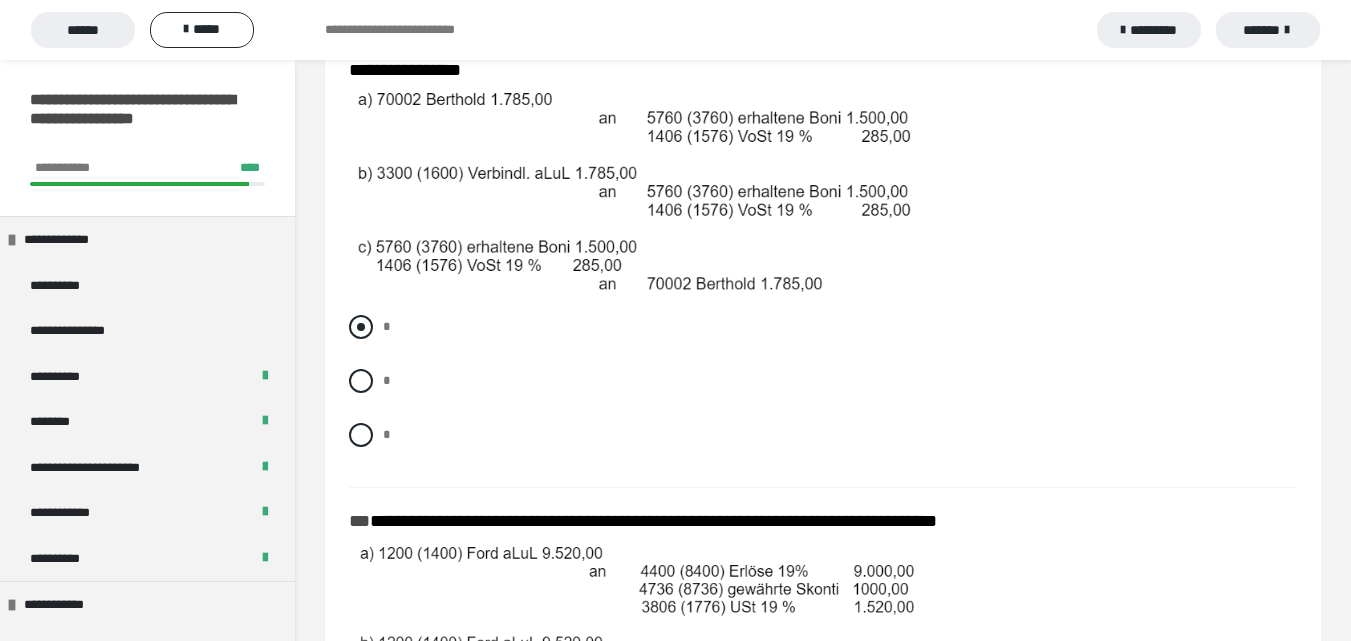 click at bounding box center (361, 327) 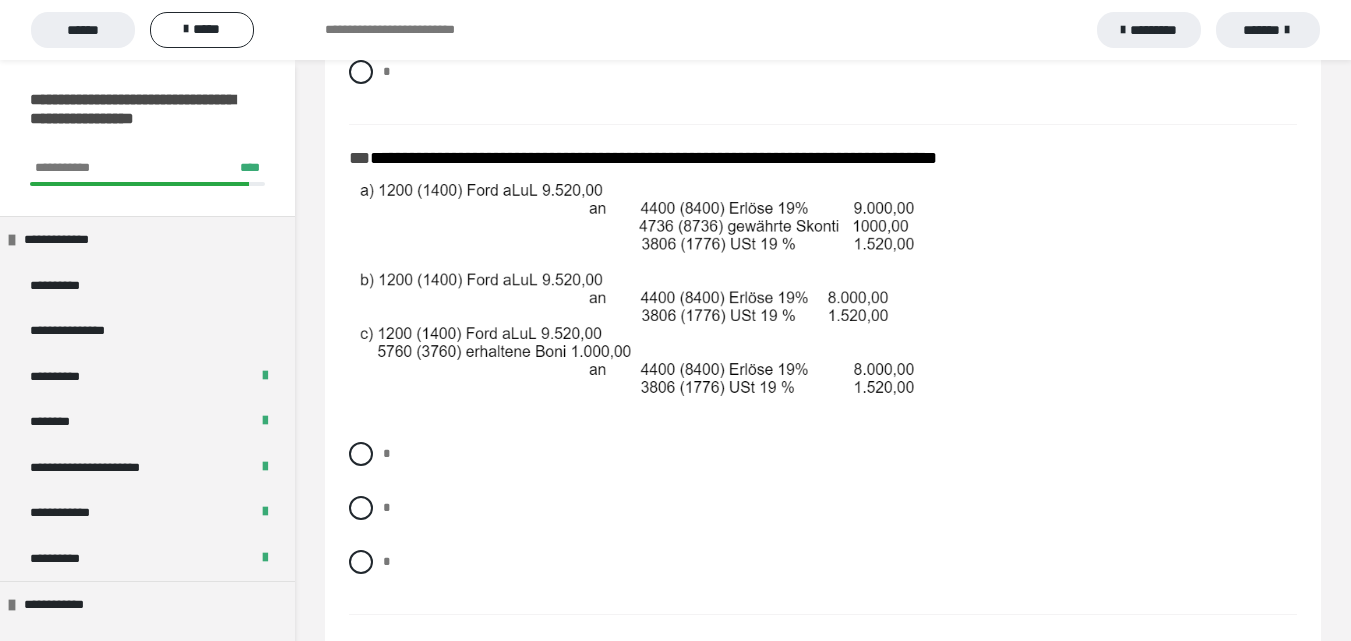 scroll, scrollTop: 3597, scrollLeft: 0, axis: vertical 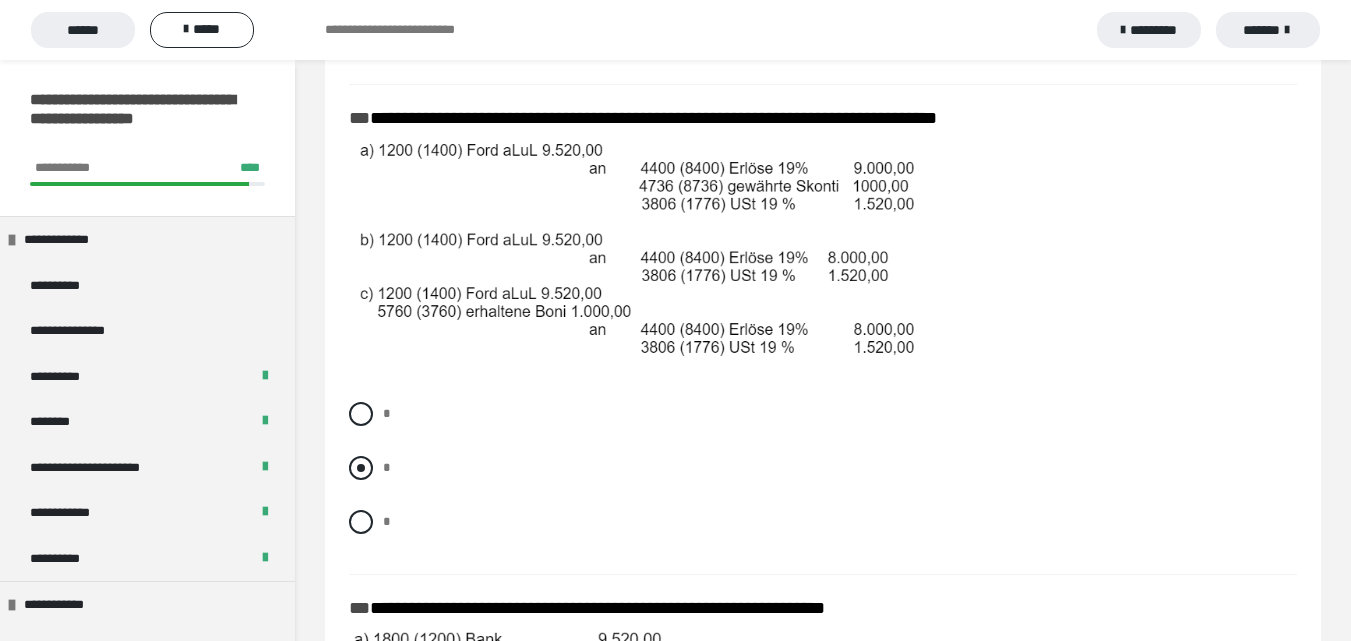 click at bounding box center [361, 468] 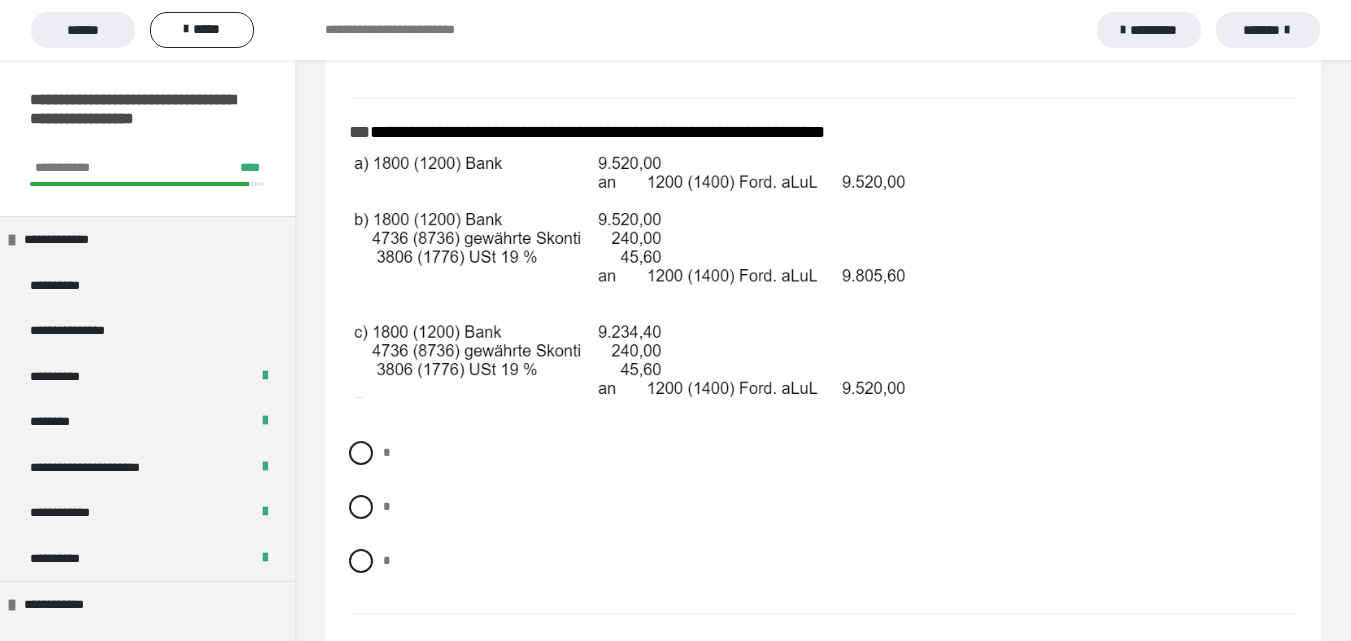 scroll, scrollTop: 4089, scrollLeft: 0, axis: vertical 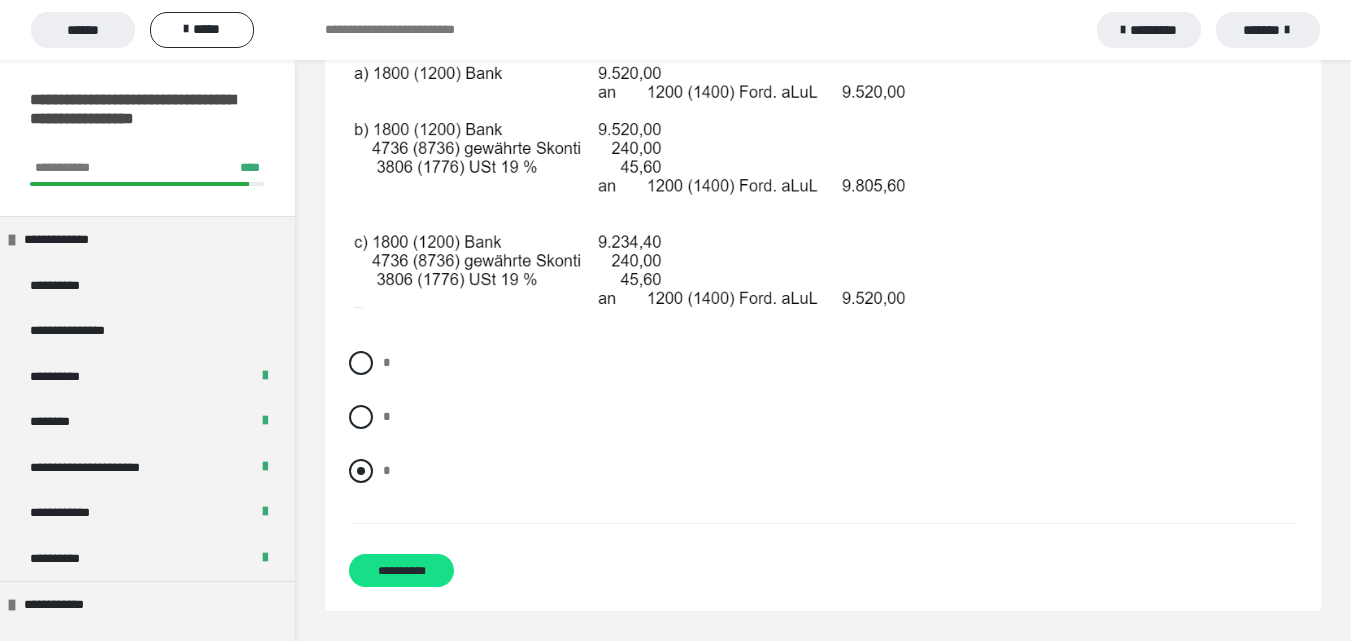 click at bounding box center [361, 471] 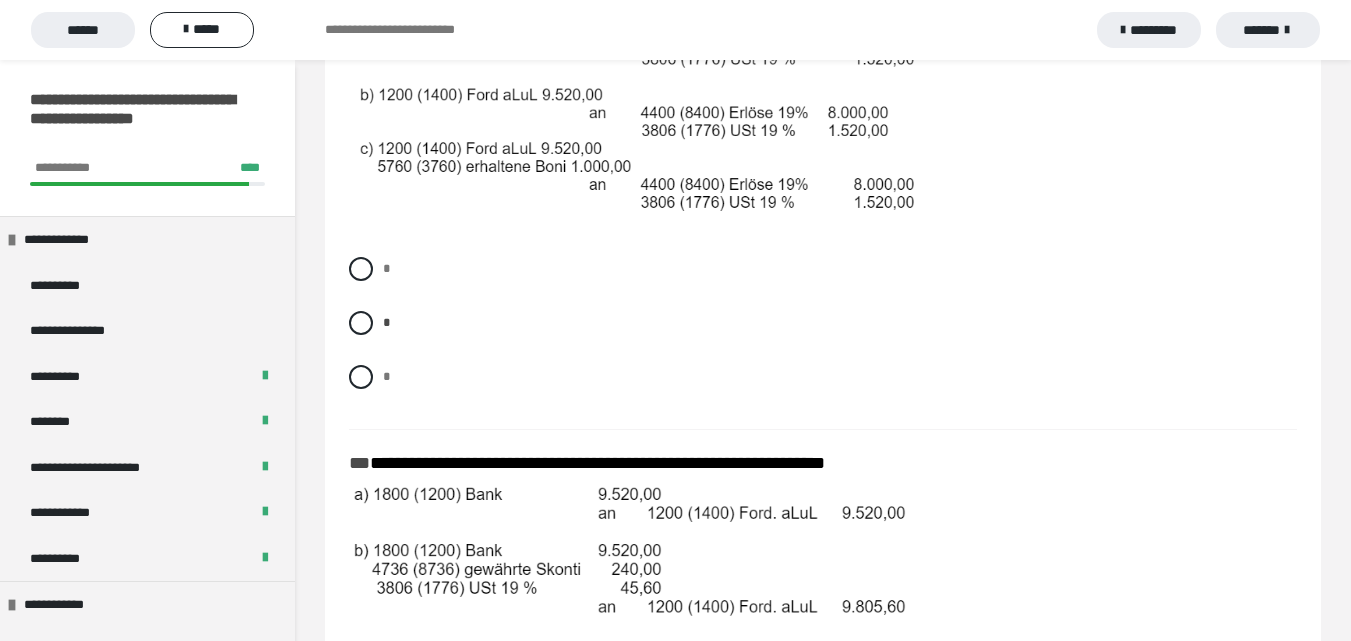 scroll, scrollTop: 3242, scrollLeft: 0, axis: vertical 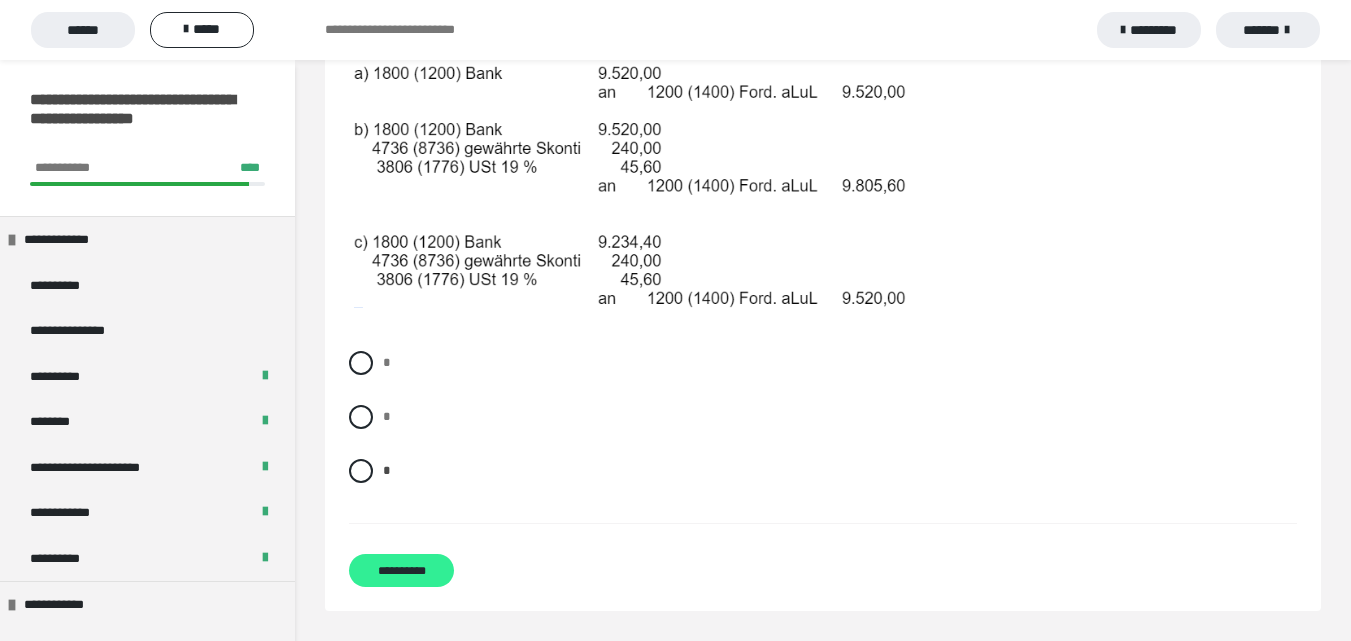 click on "**********" at bounding box center (401, 570) 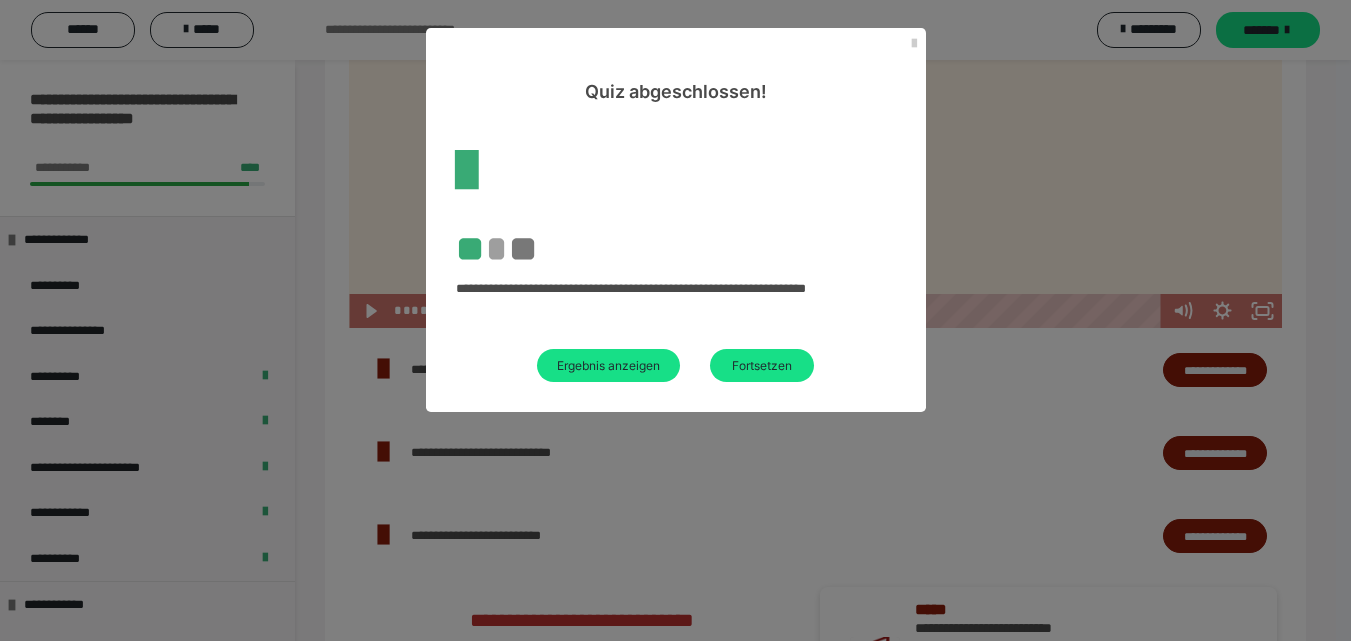 scroll, scrollTop: 2280, scrollLeft: 0, axis: vertical 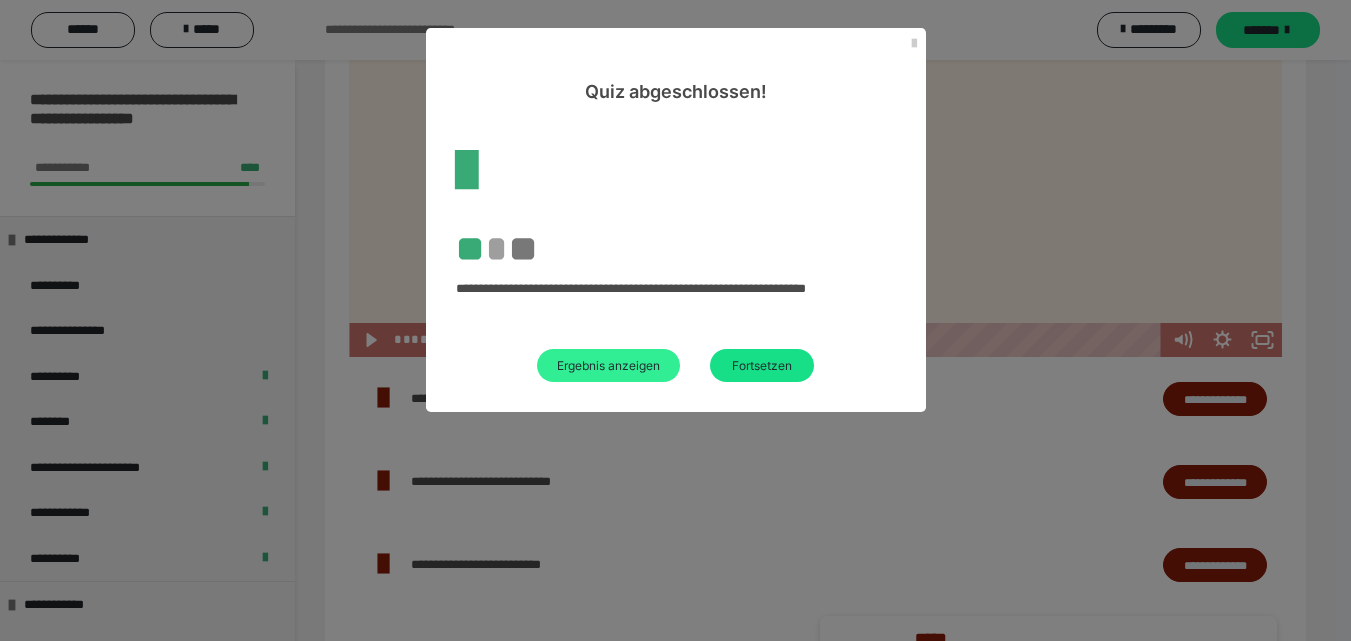 click on "Ergebnis anzeigen" at bounding box center (608, 365) 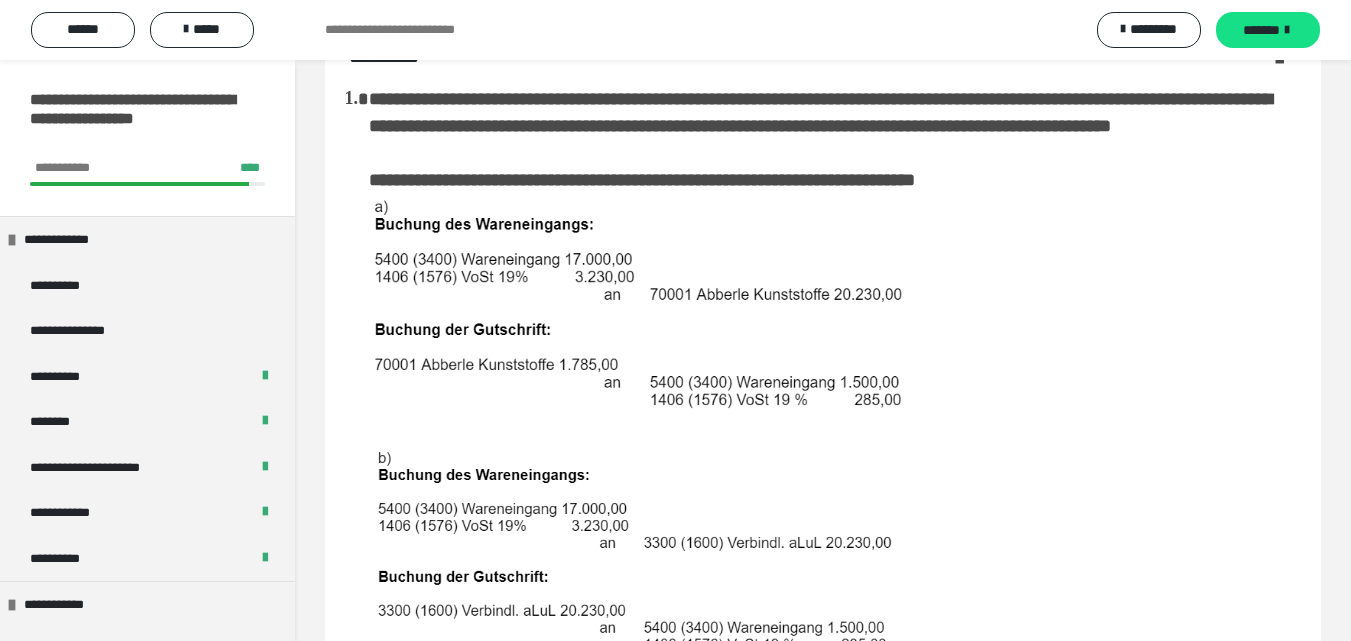 scroll, scrollTop: 0, scrollLeft: 0, axis: both 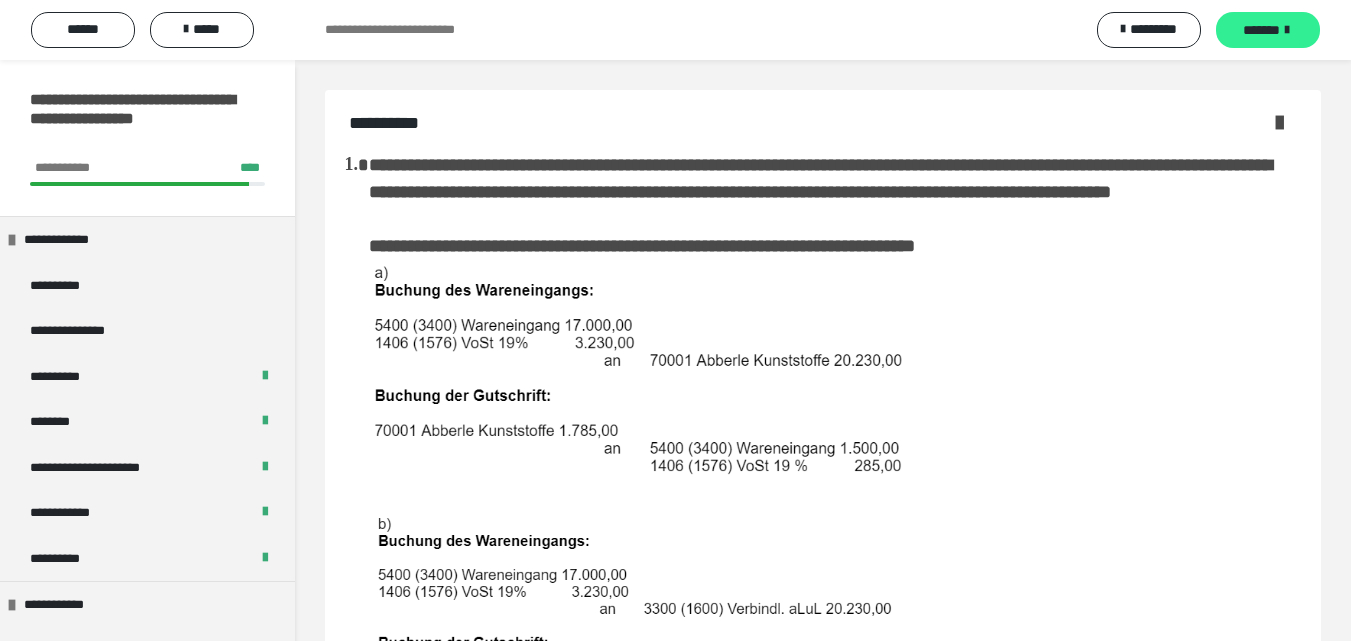 click on "*******" at bounding box center [1261, 30] 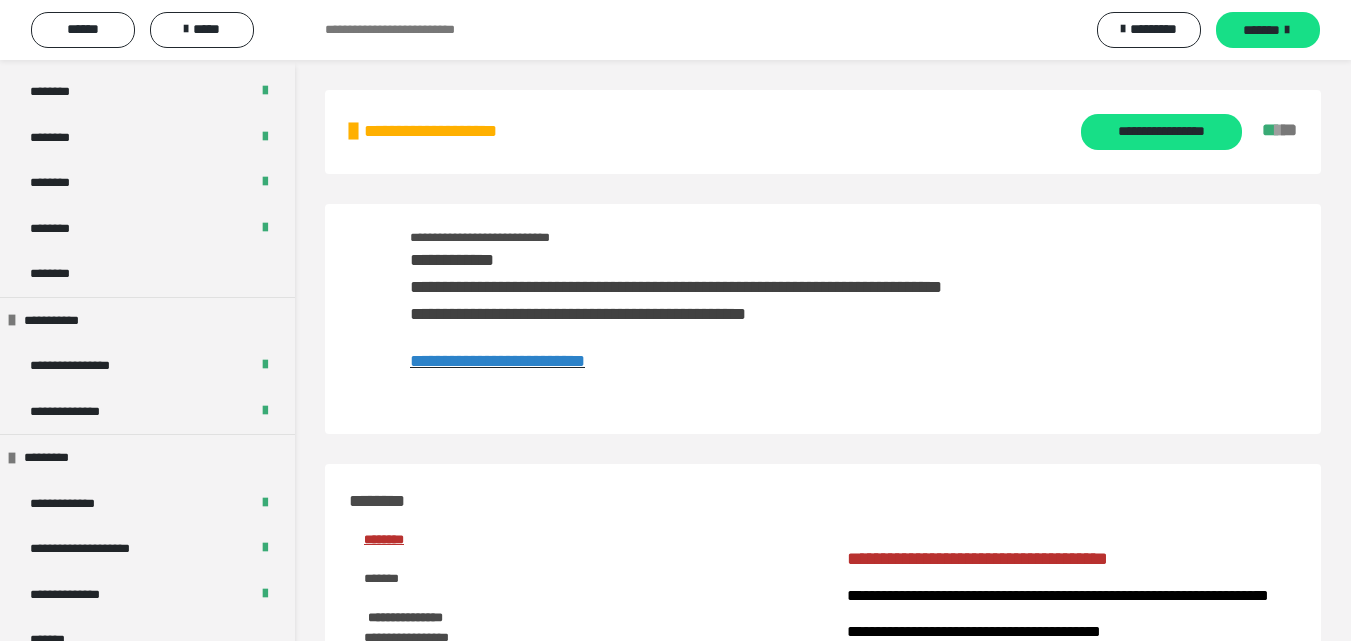 scroll, scrollTop: 1402, scrollLeft: 0, axis: vertical 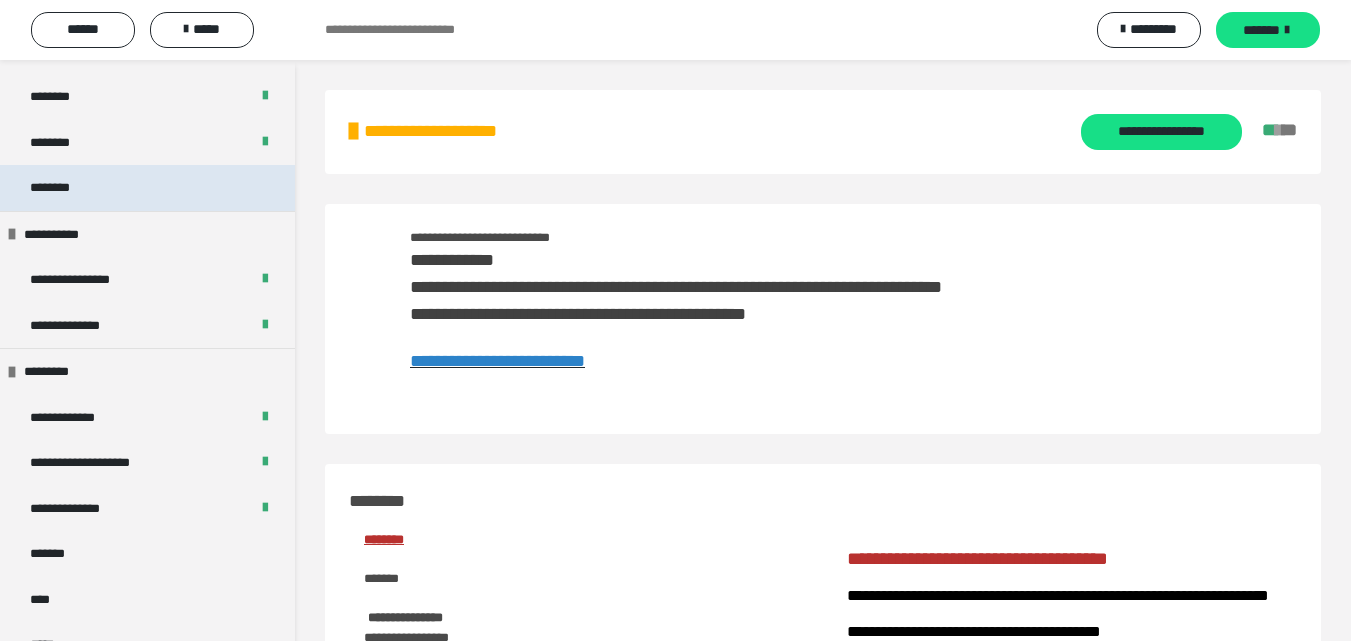 click on "********" at bounding box center (61, 188) 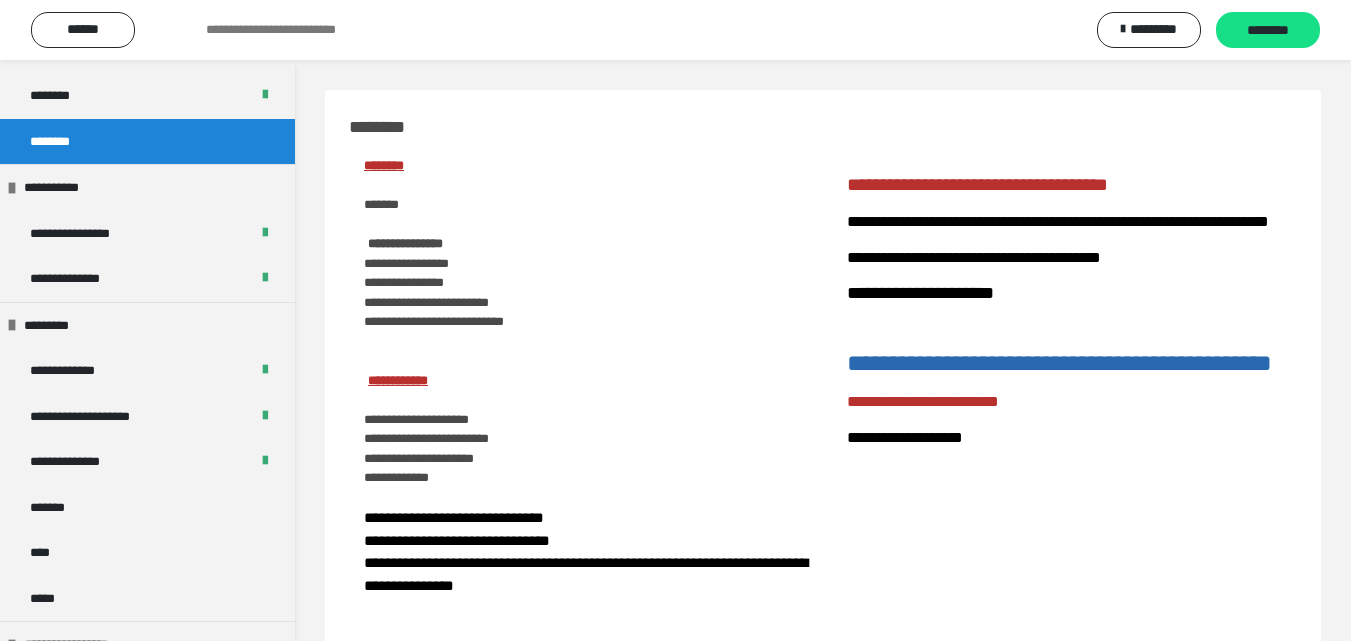 scroll, scrollTop: 1373, scrollLeft: 0, axis: vertical 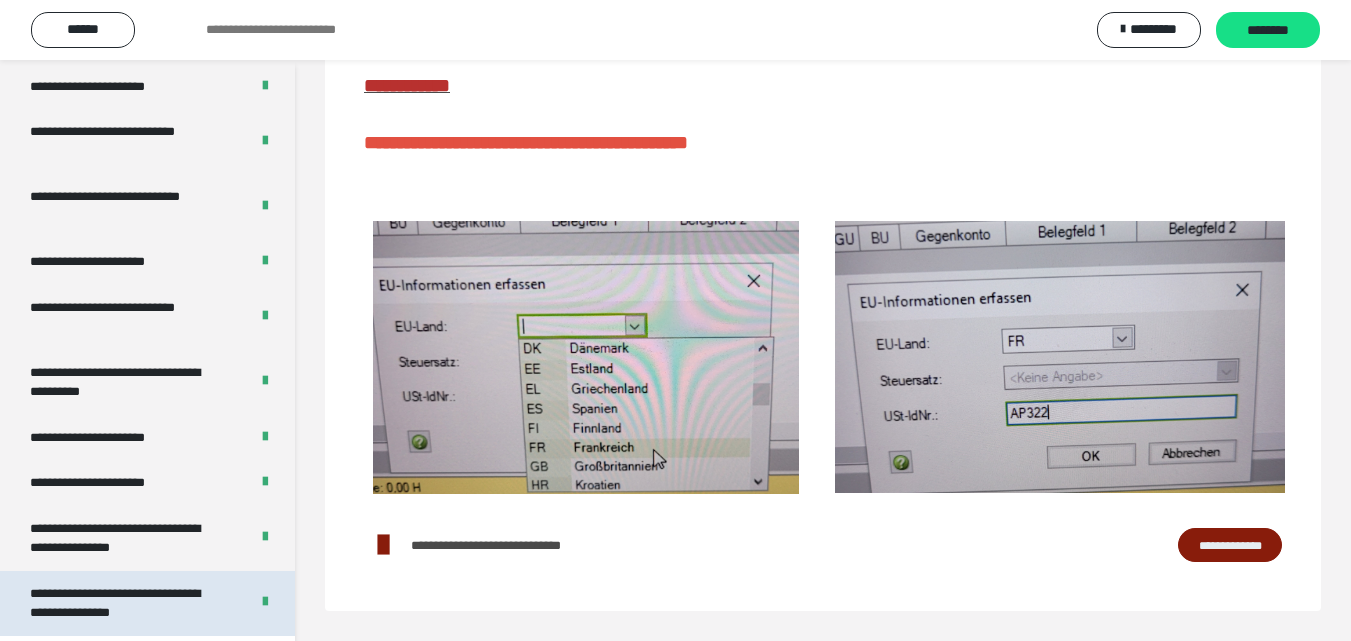 click on "**********" at bounding box center [124, 603] 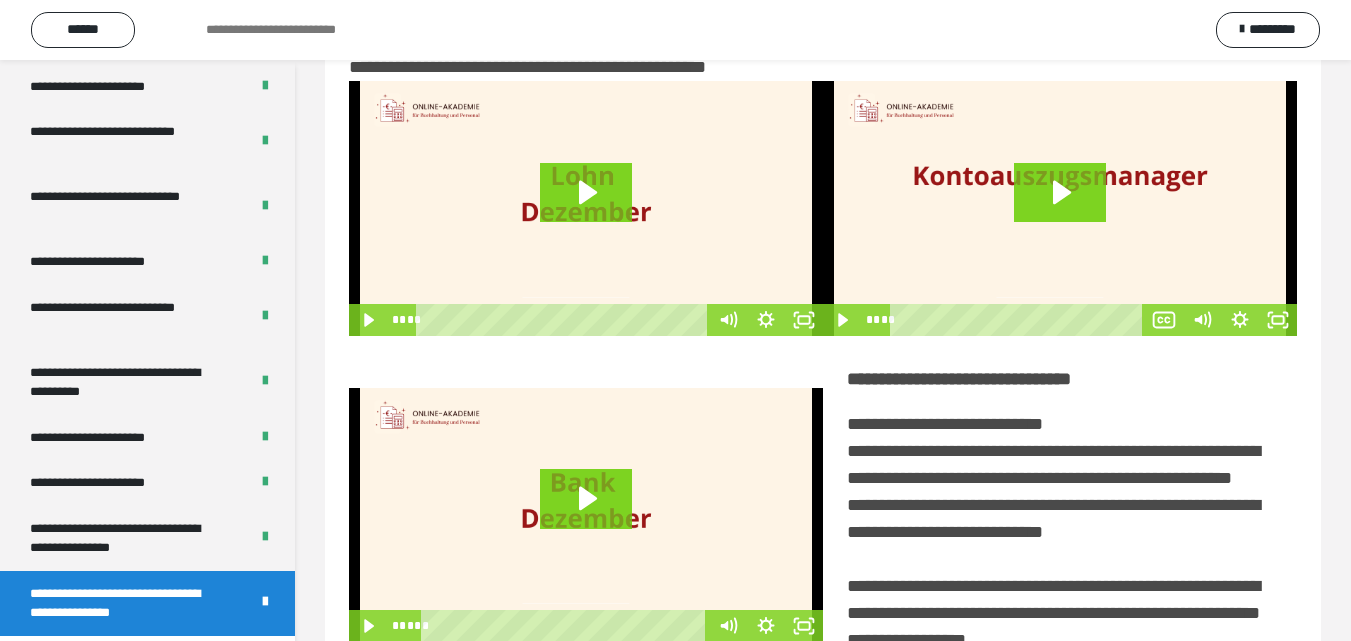 scroll, scrollTop: 503, scrollLeft: 0, axis: vertical 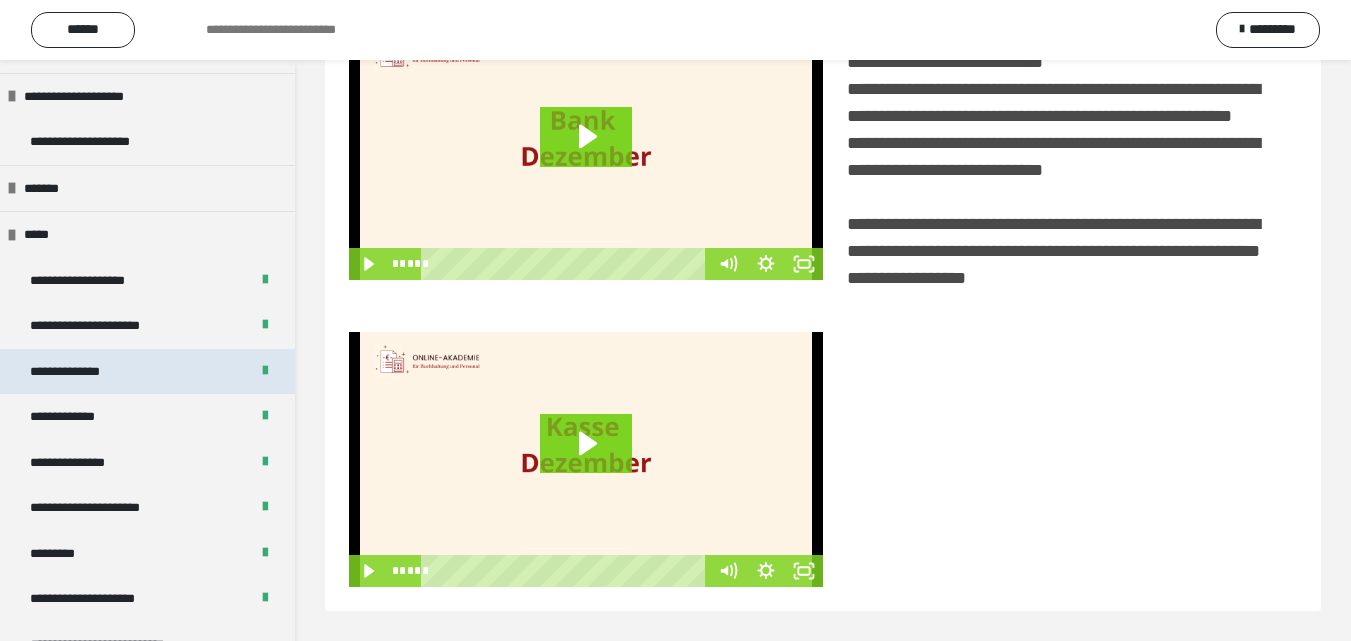 click on "**********" at bounding box center [83, 372] 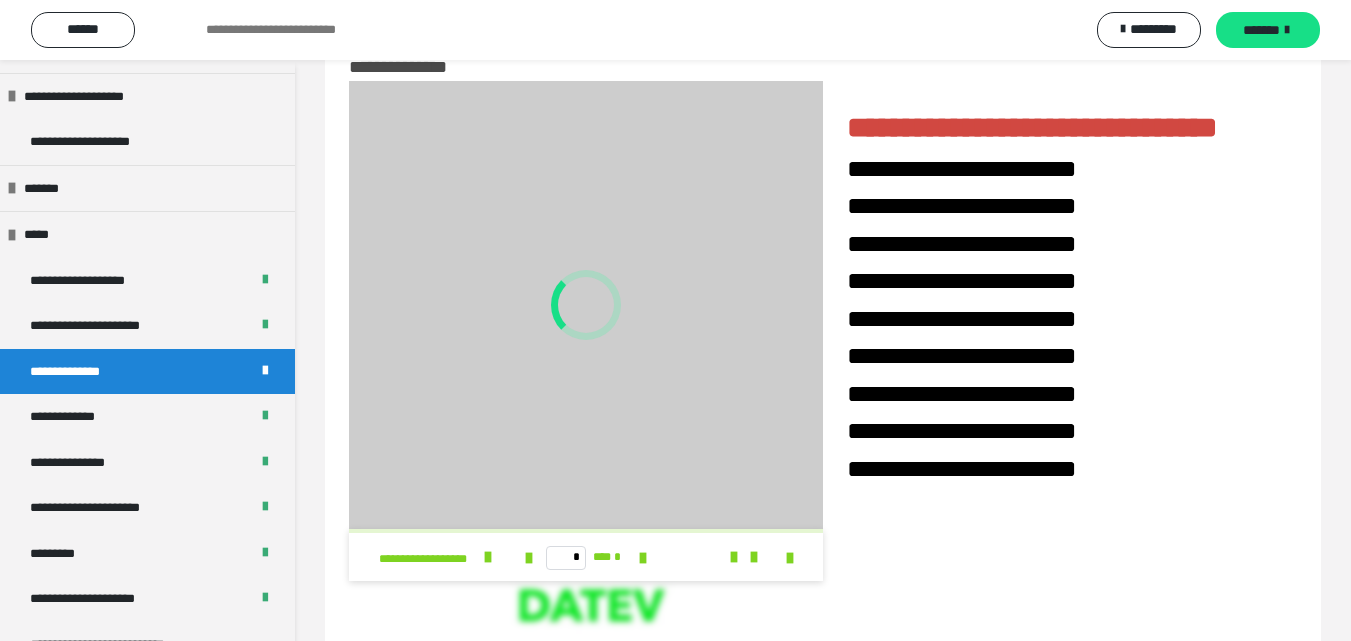 scroll, scrollTop: 259, scrollLeft: 0, axis: vertical 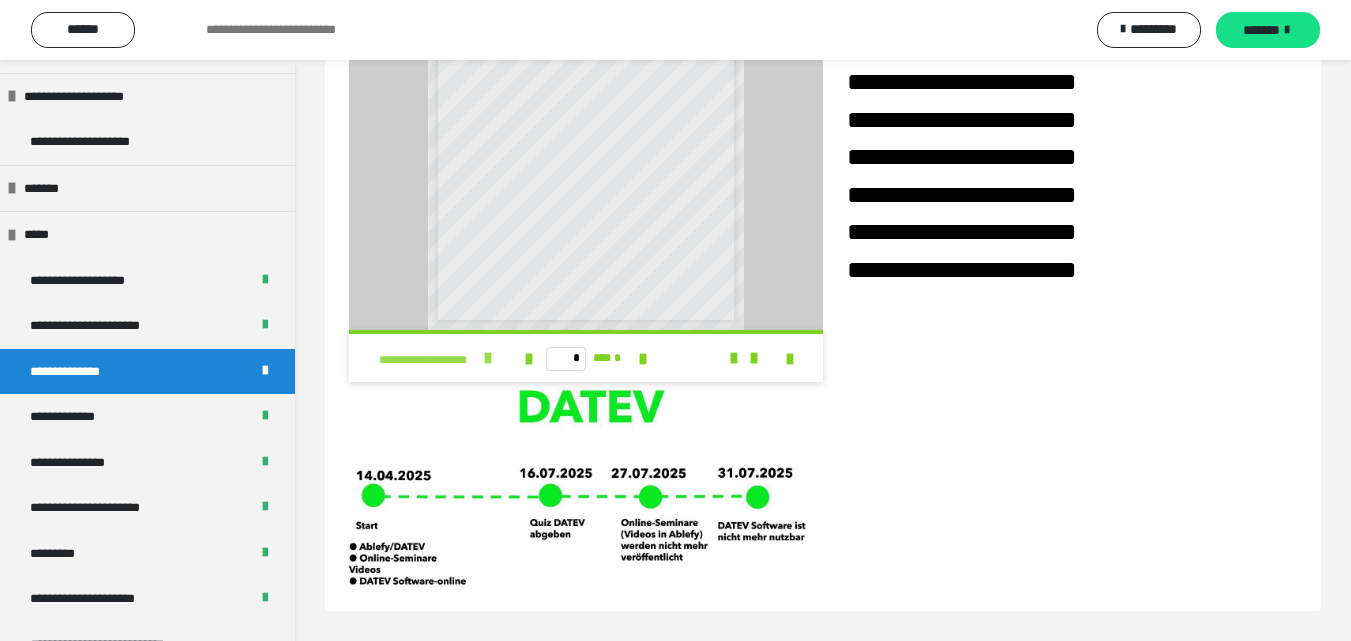click at bounding box center (488, 358) 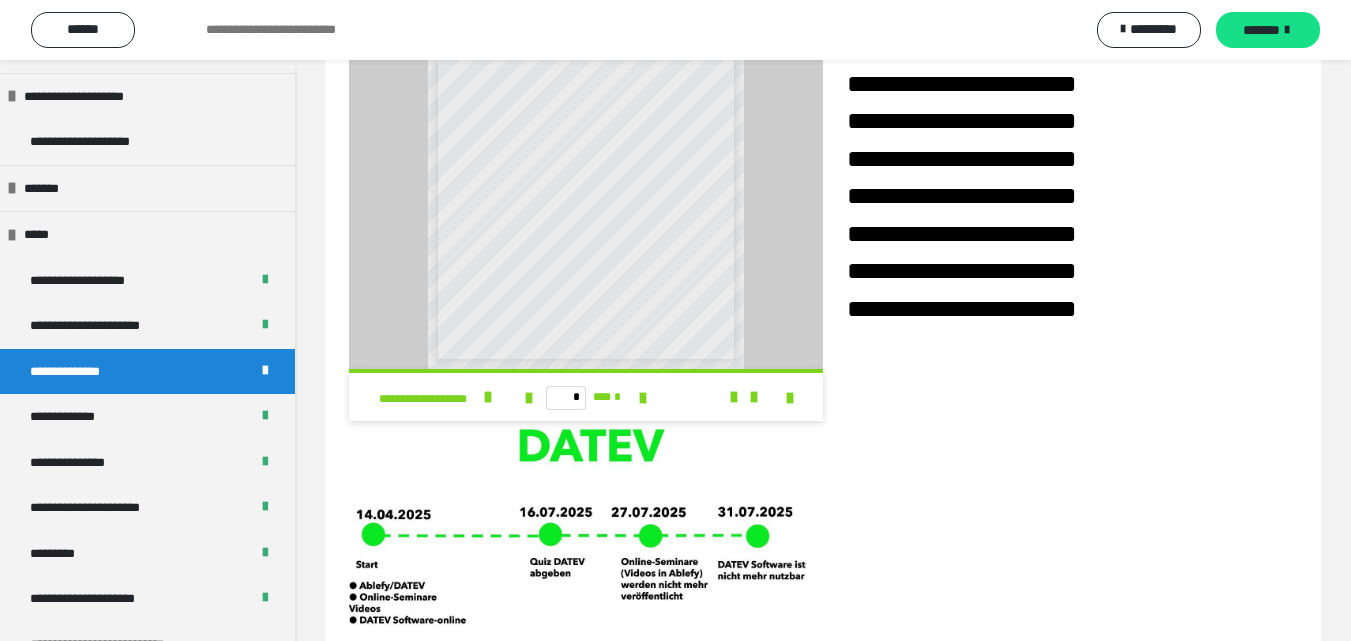 scroll, scrollTop: 259, scrollLeft: 0, axis: vertical 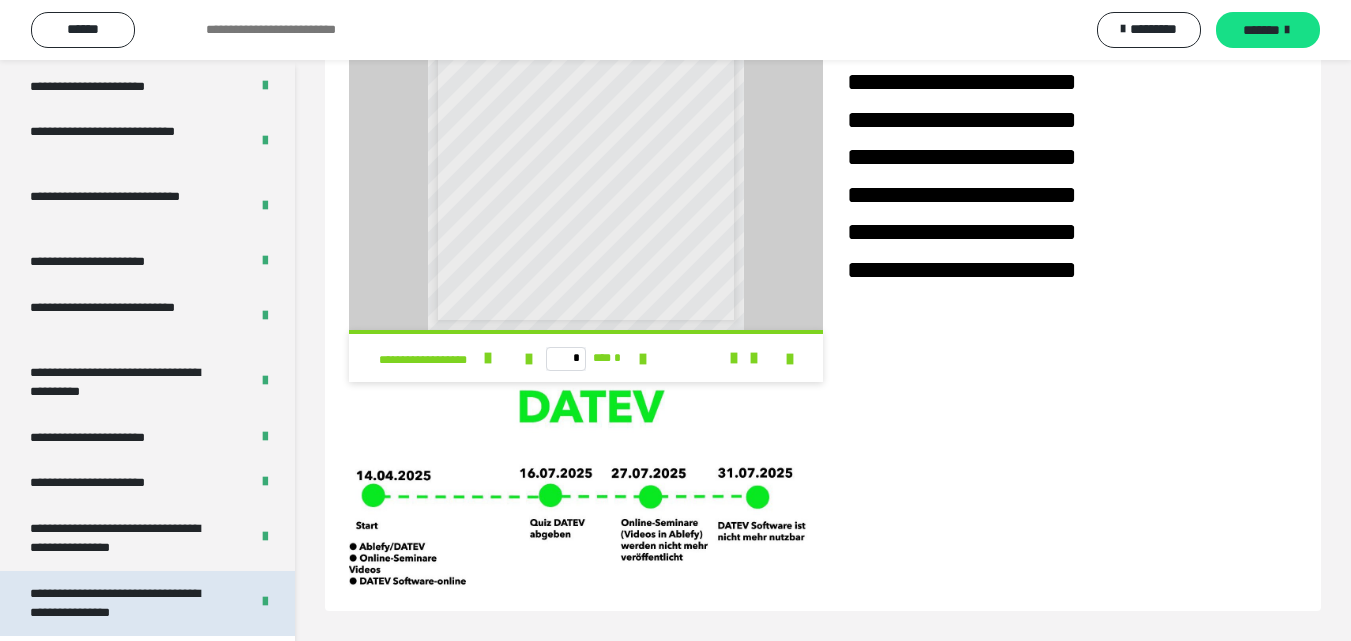 click on "**********" at bounding box center (124, 603) 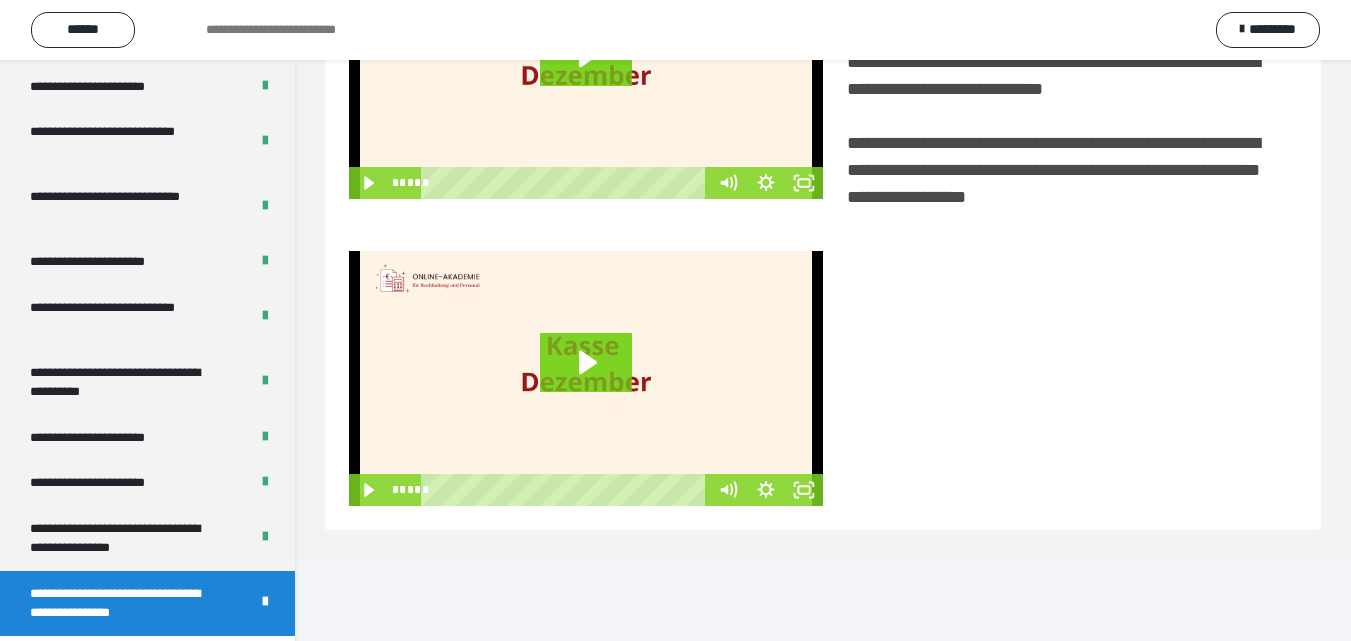 scroll, scrollTop: 0, scrollLeft: 0, axis: both 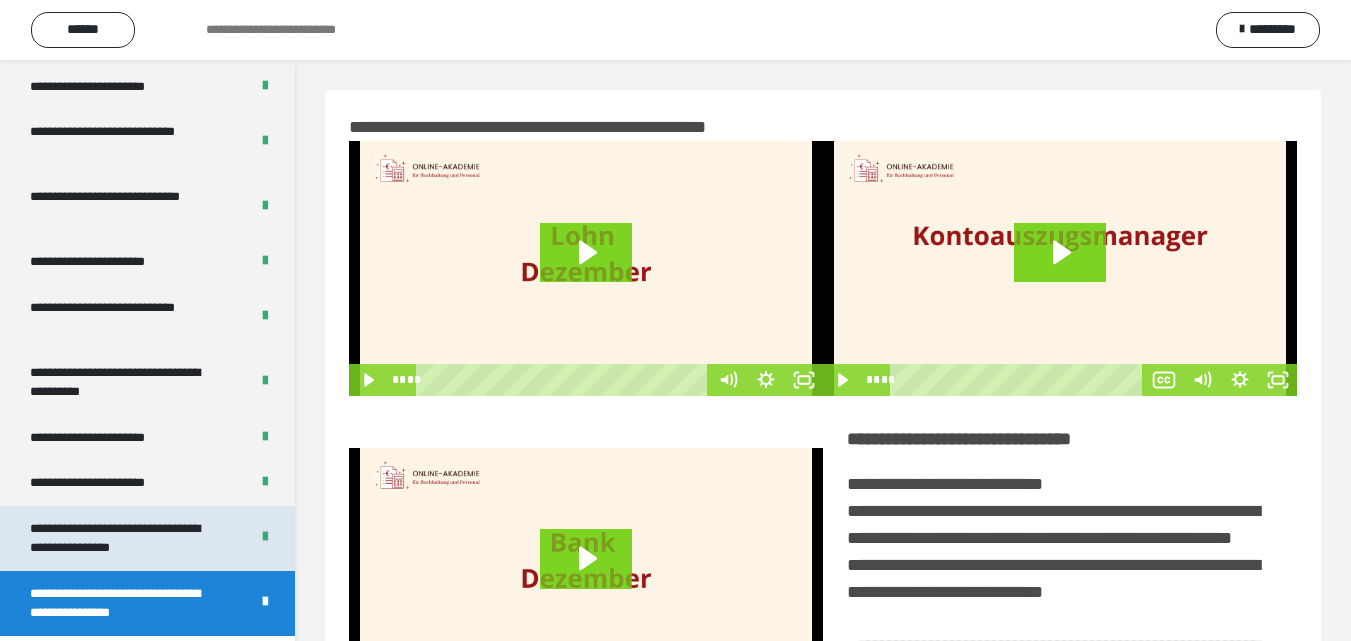 click on "**********" at bounding box center (124, 538) 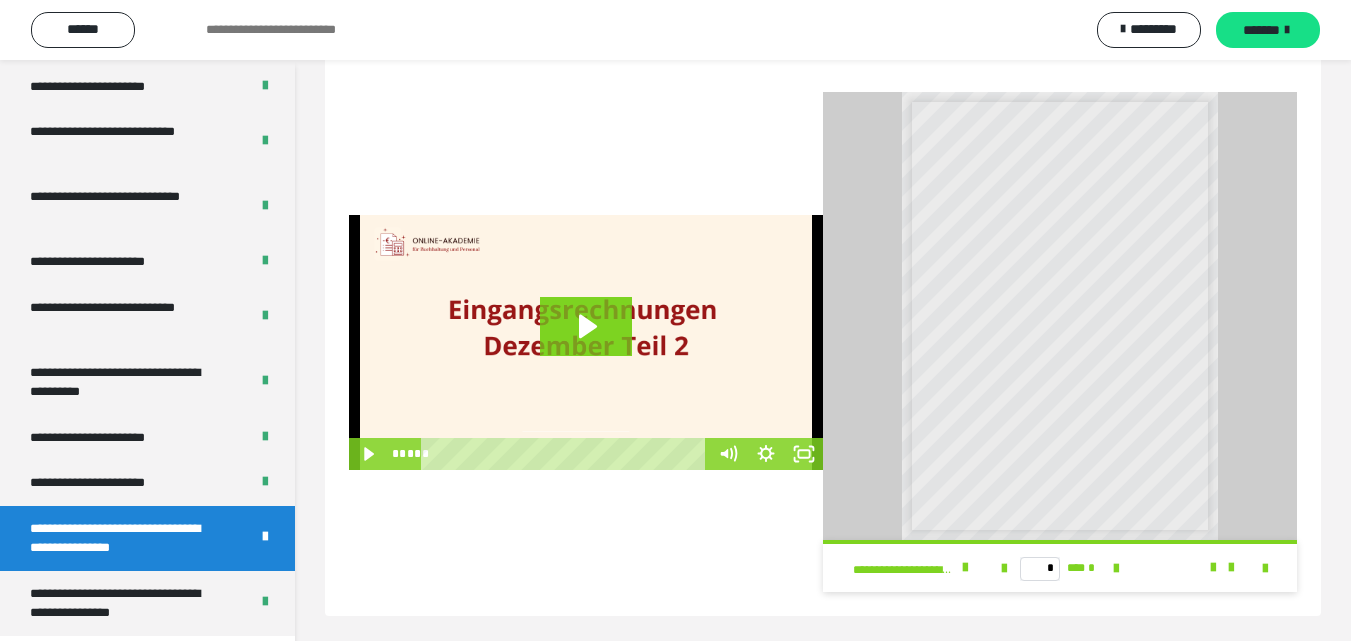 scroll, scrollTop: 505, scrollLeft: 0, axis: vertical 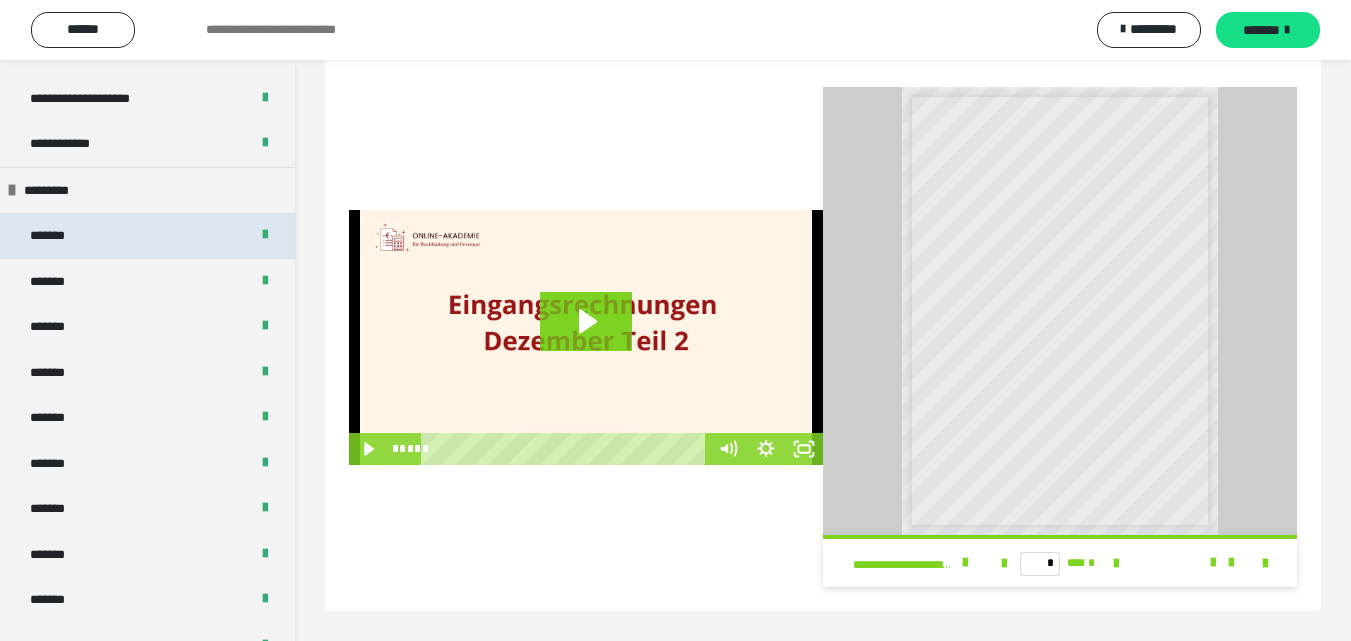 click on "*******" at bounding box center (57, 236) 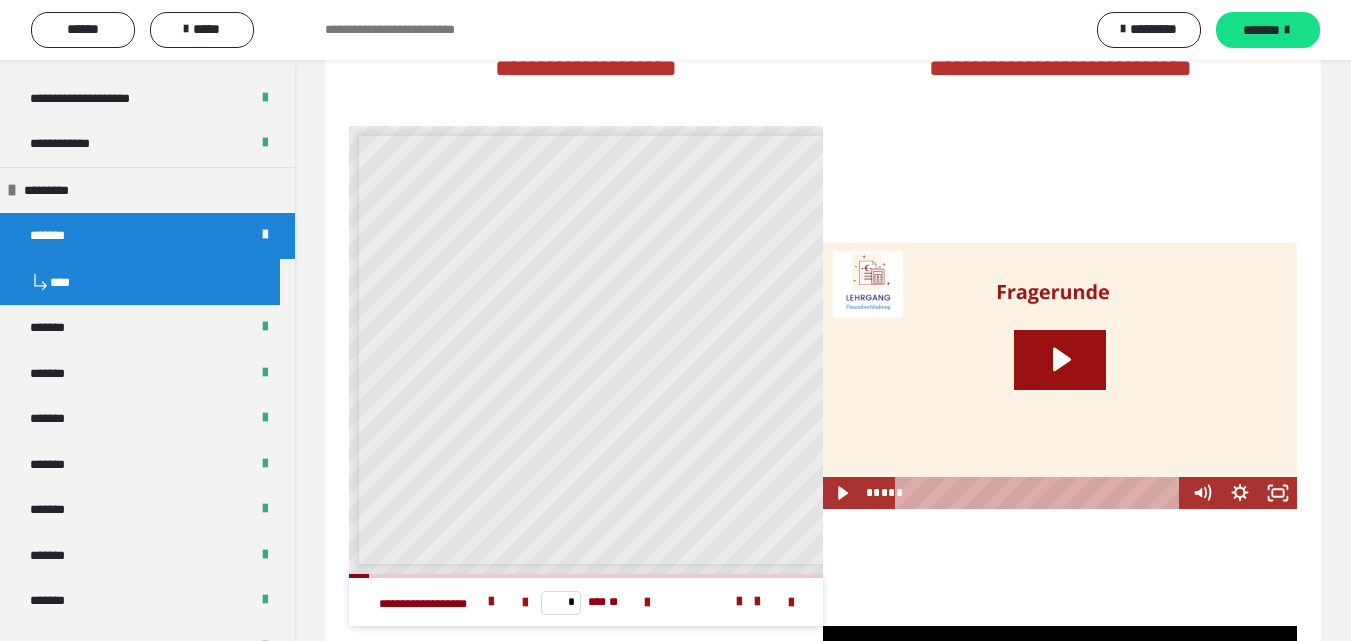 scroll, scrollTop: 4504, scrollLeft: 0, axis: vertical 